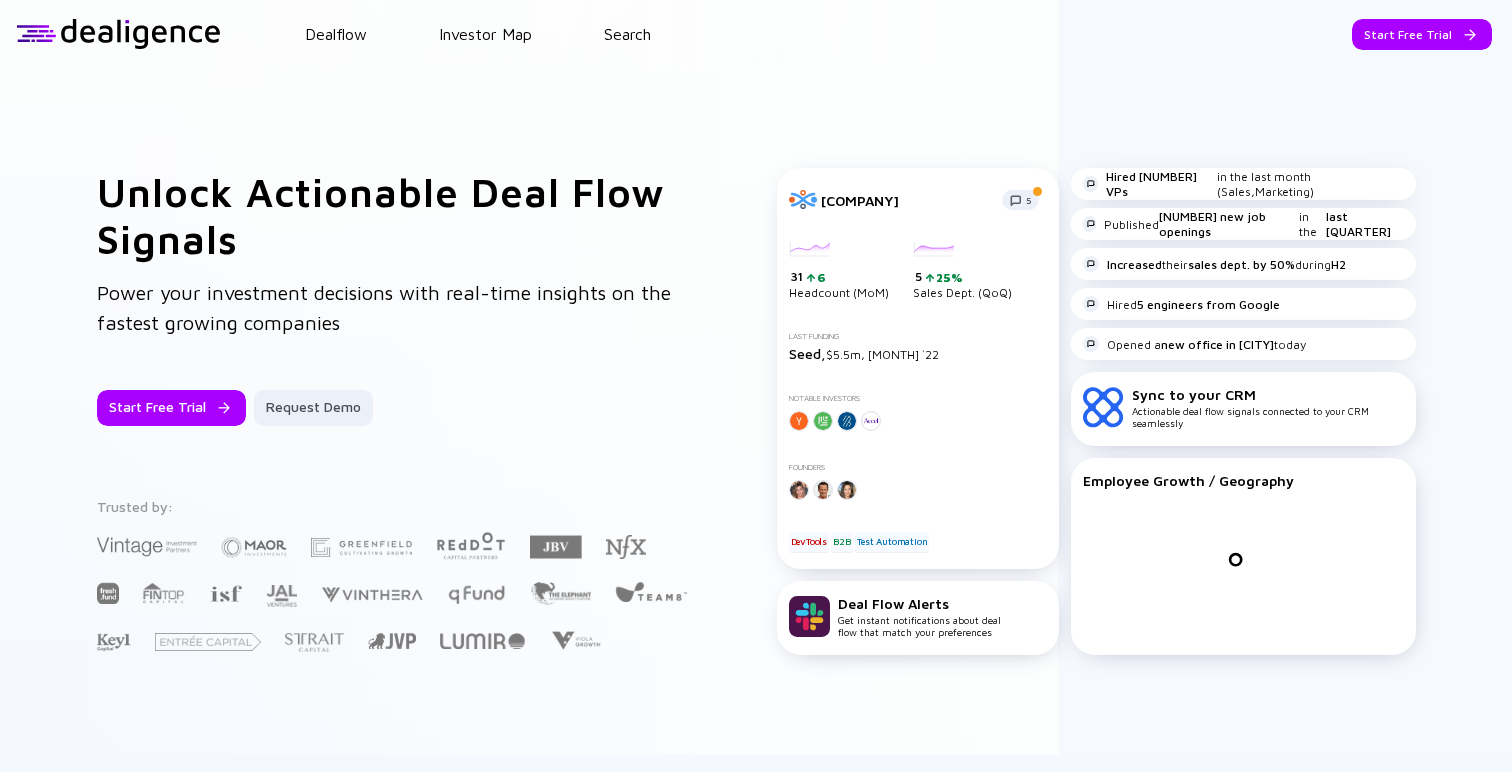scroll, scrollTop: 0, scrollLeft: 0, axis: both 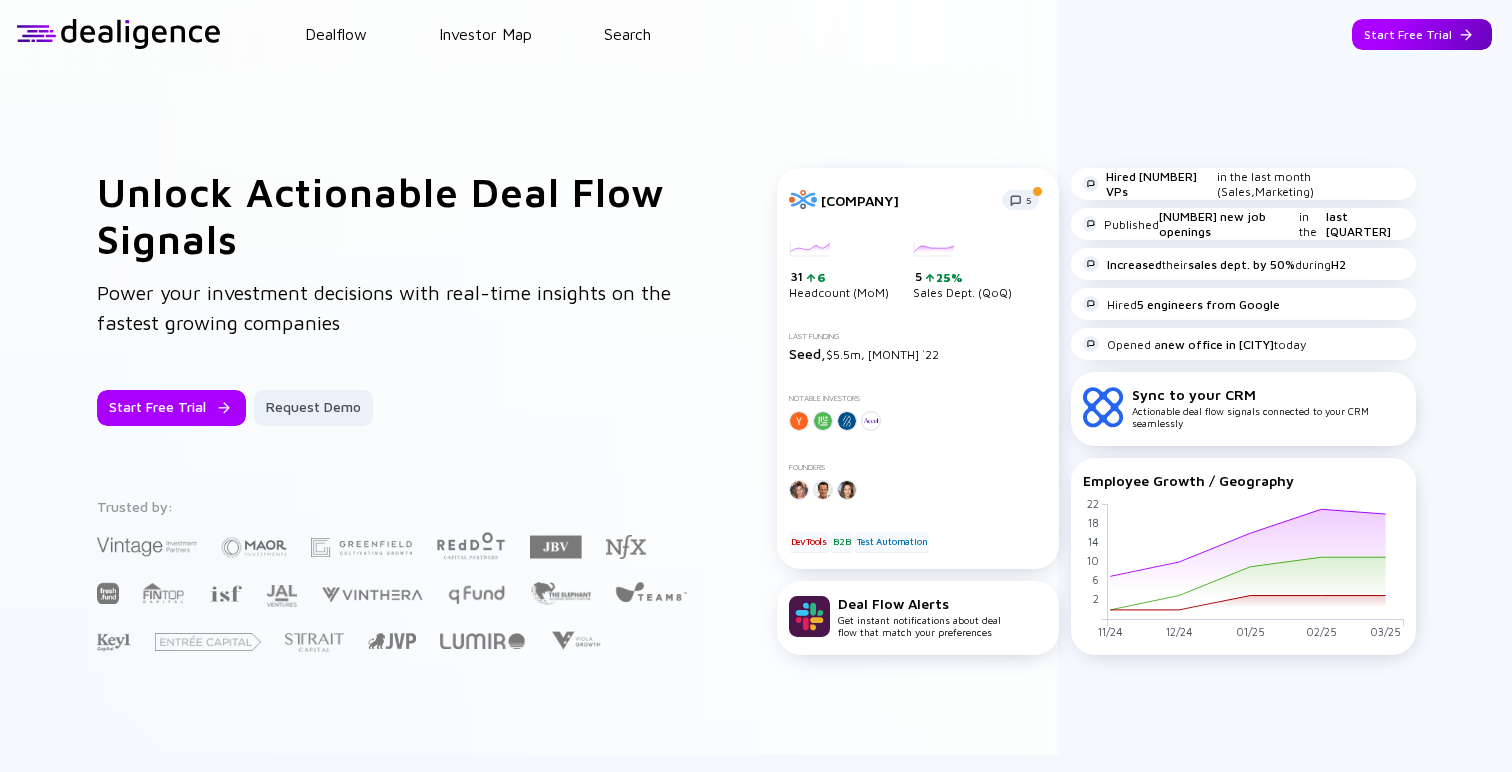 click on "Start Free Trial" at bounding box center [1422, 34] 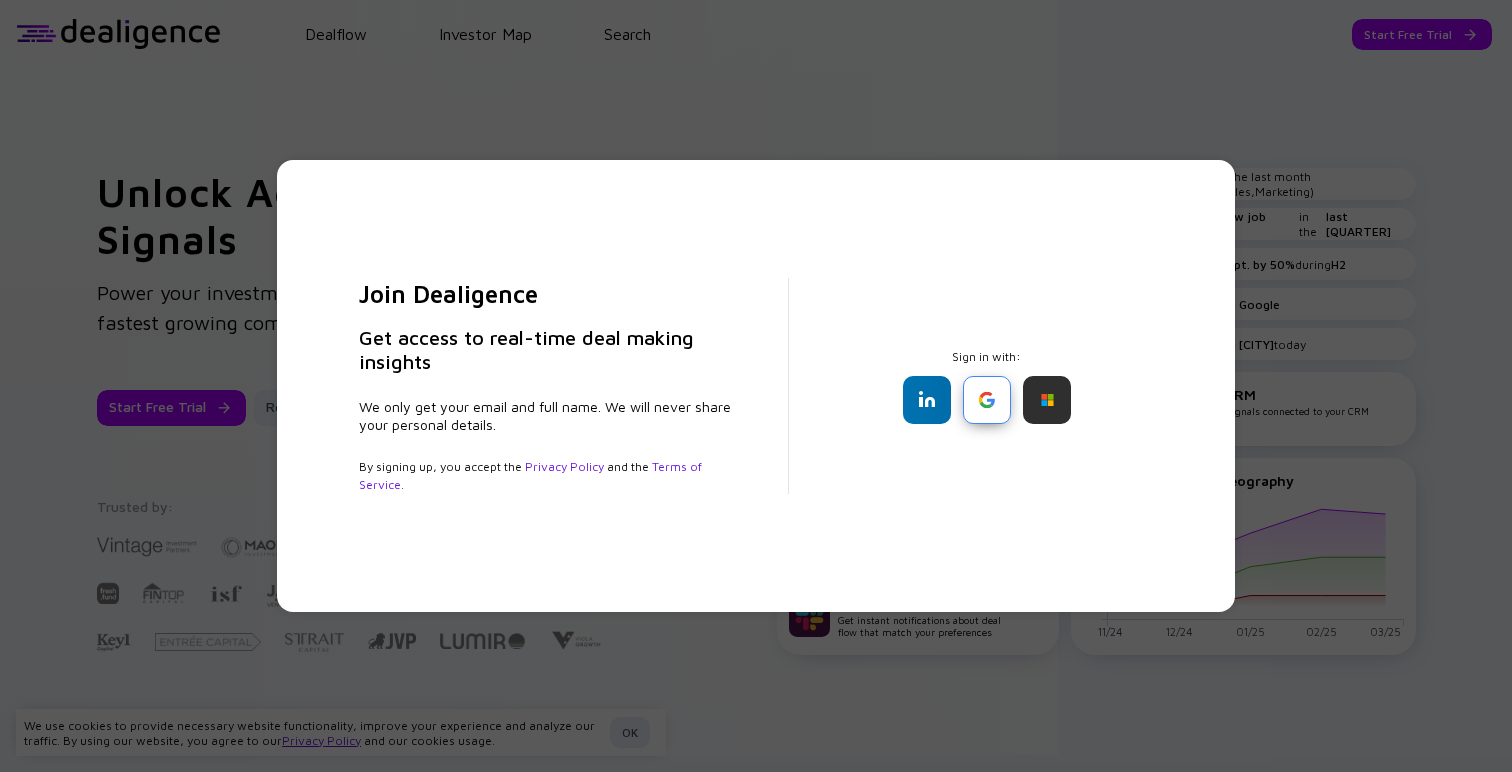 click at bounding box center [987, 400] 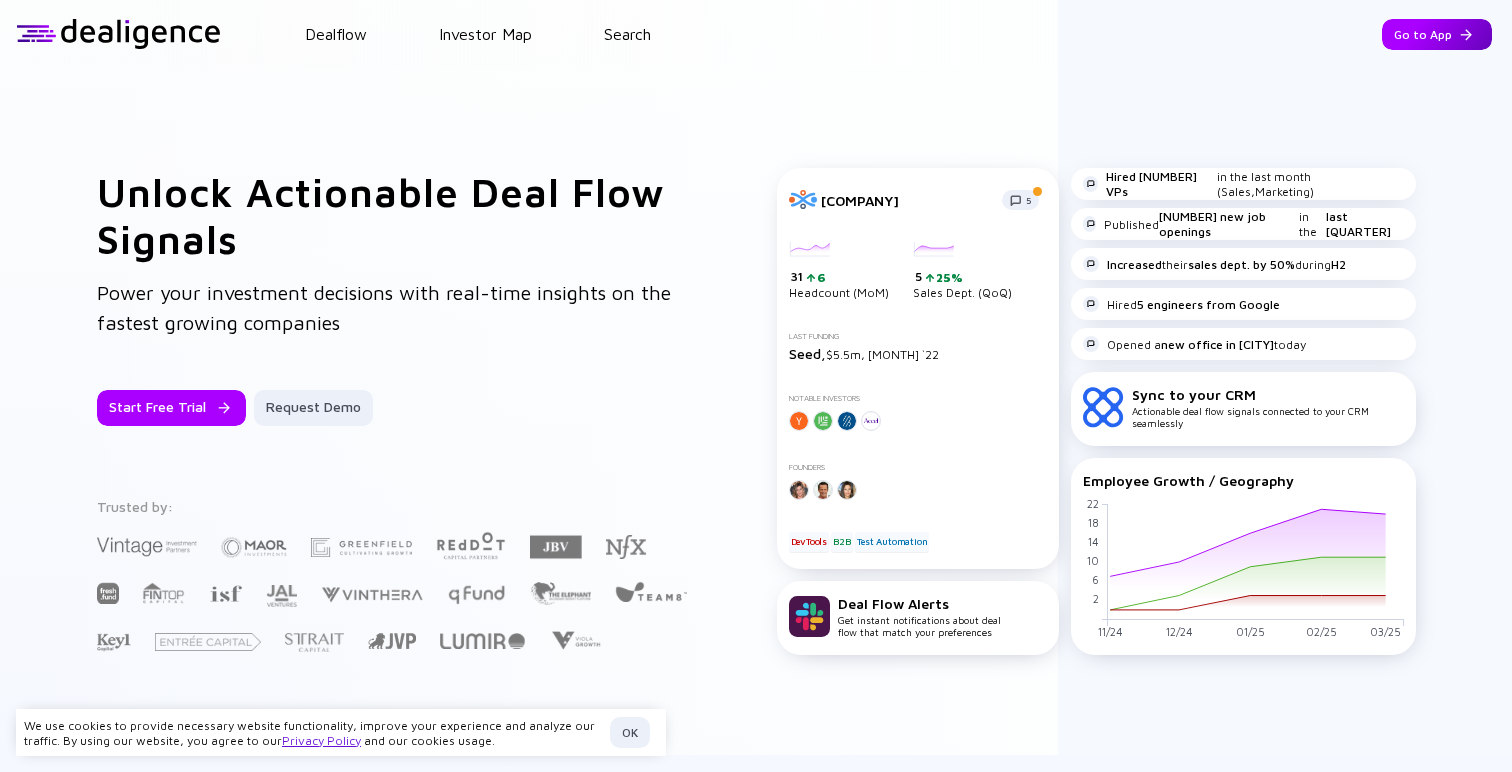click on "Go to App" at bounding box center [1437, 34] 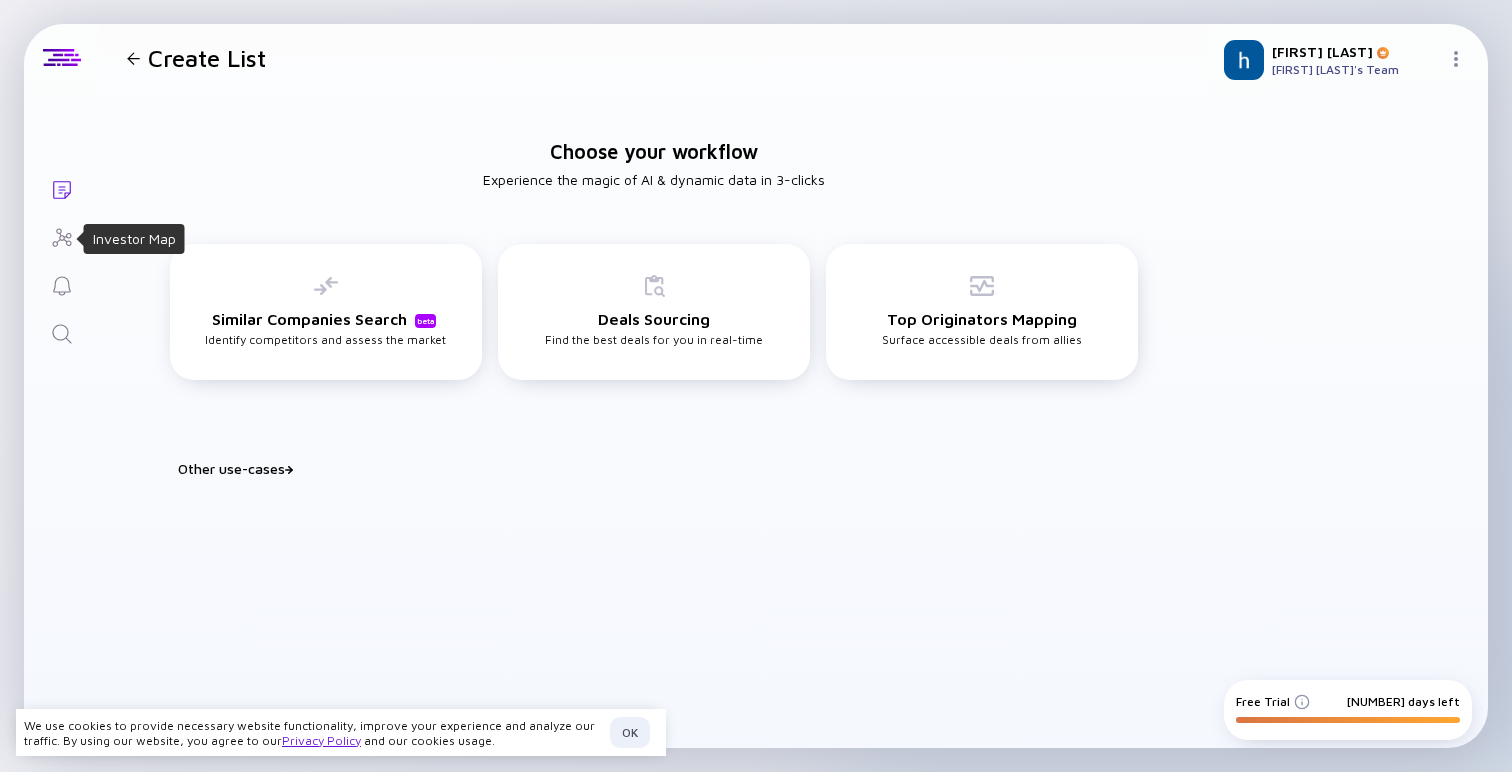 click at bounding box center (62, 238) 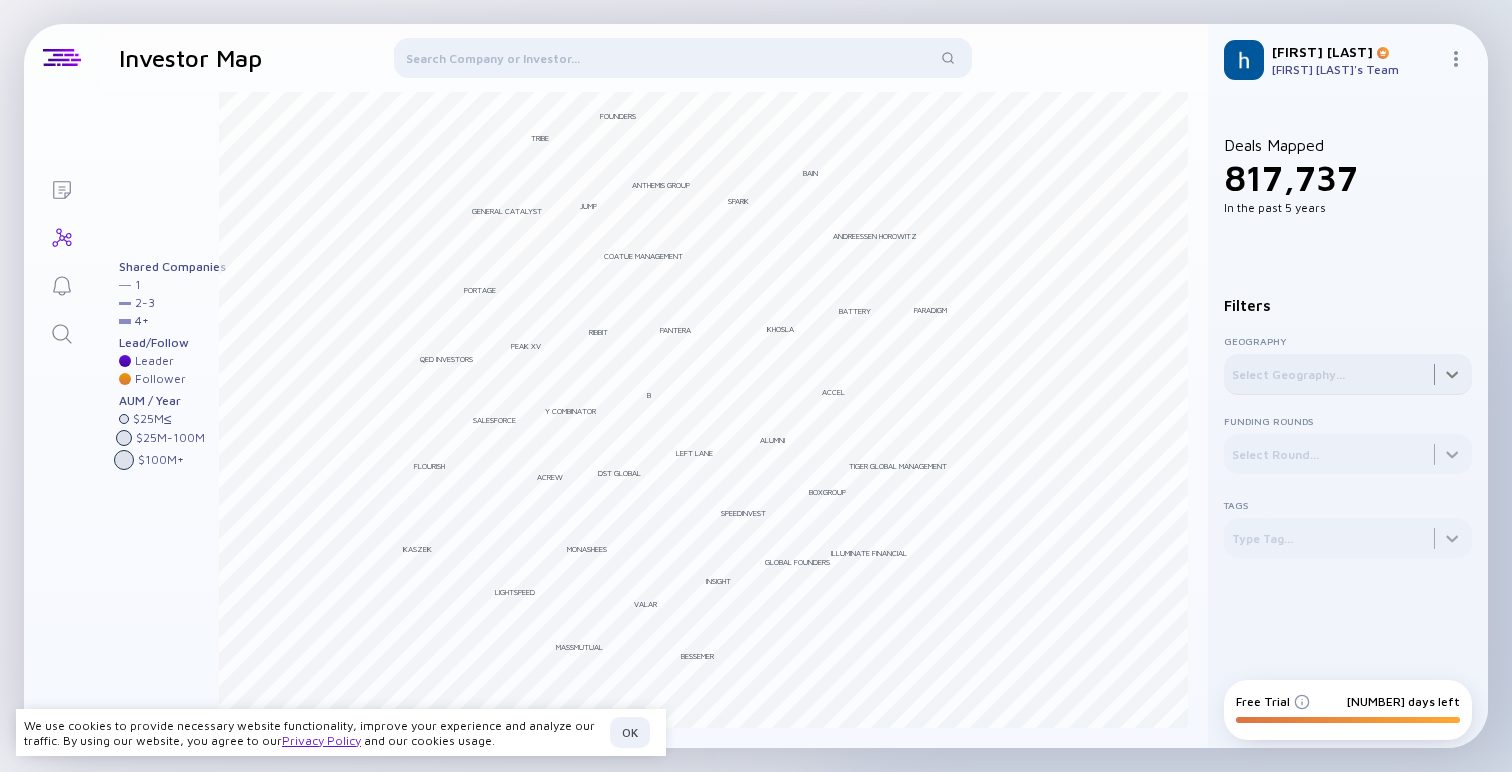click at bounding box center [1348, 374] 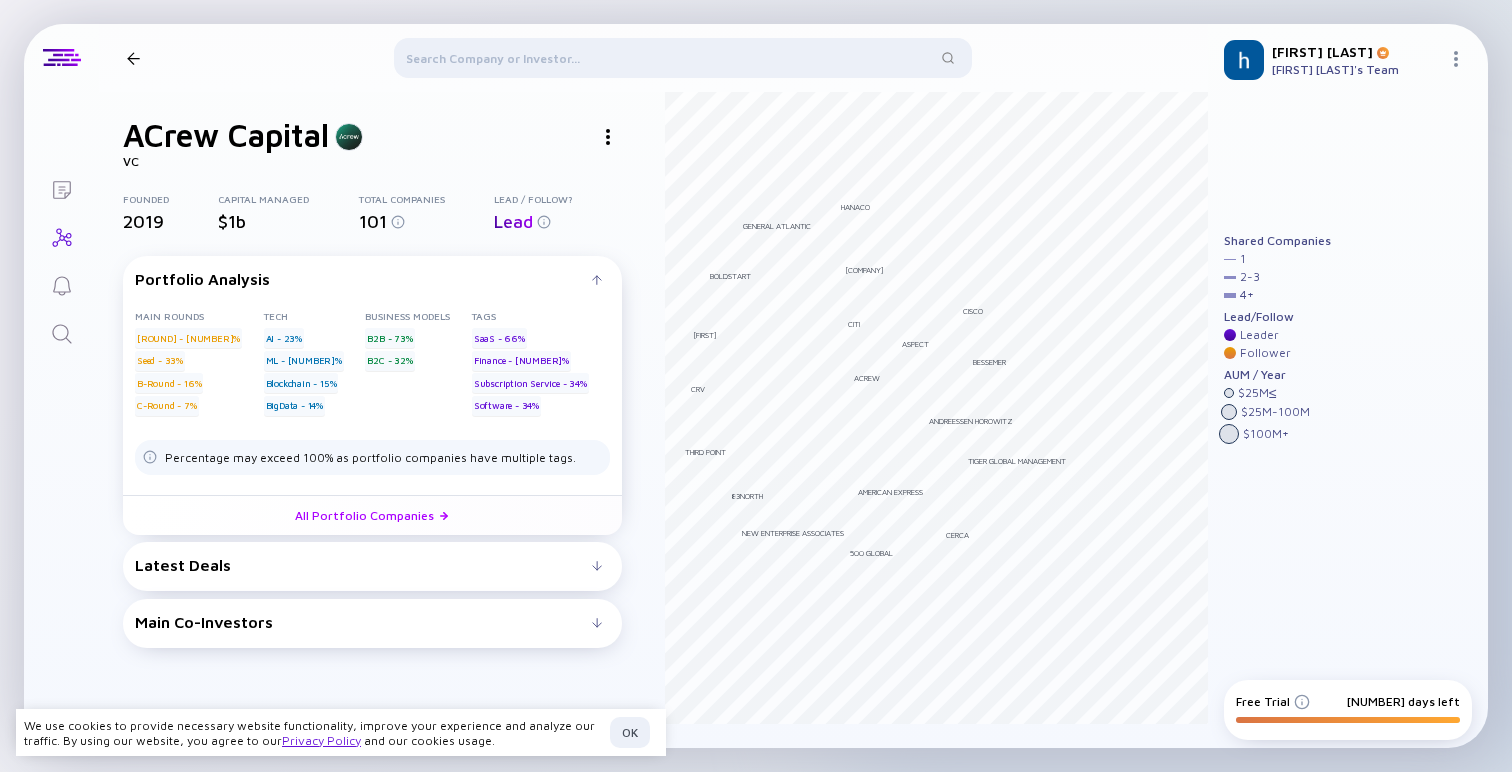 click on "Latest Deals" at bounding box center [363, 279] 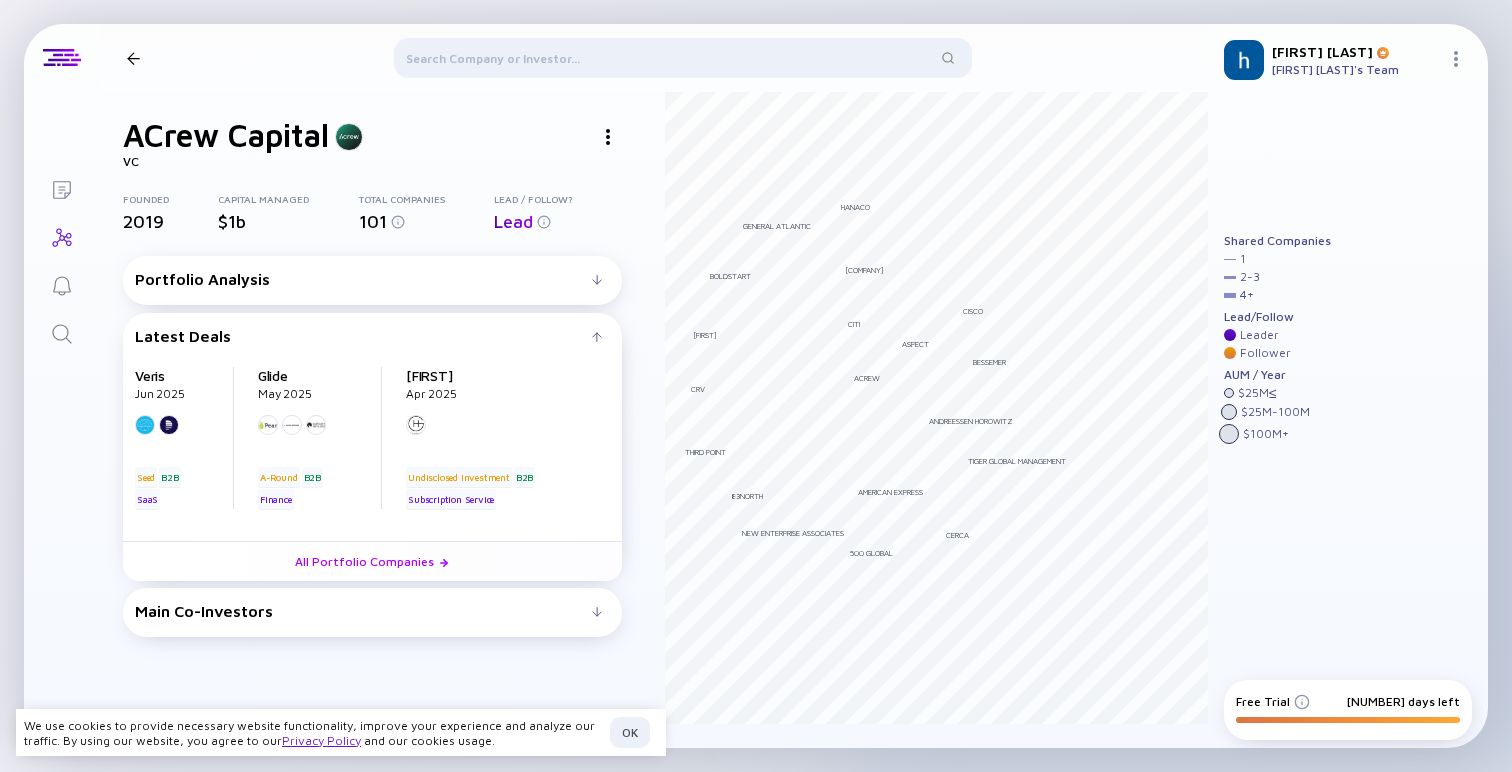 click on "Latest Deals" at bounding box center [363, 279] 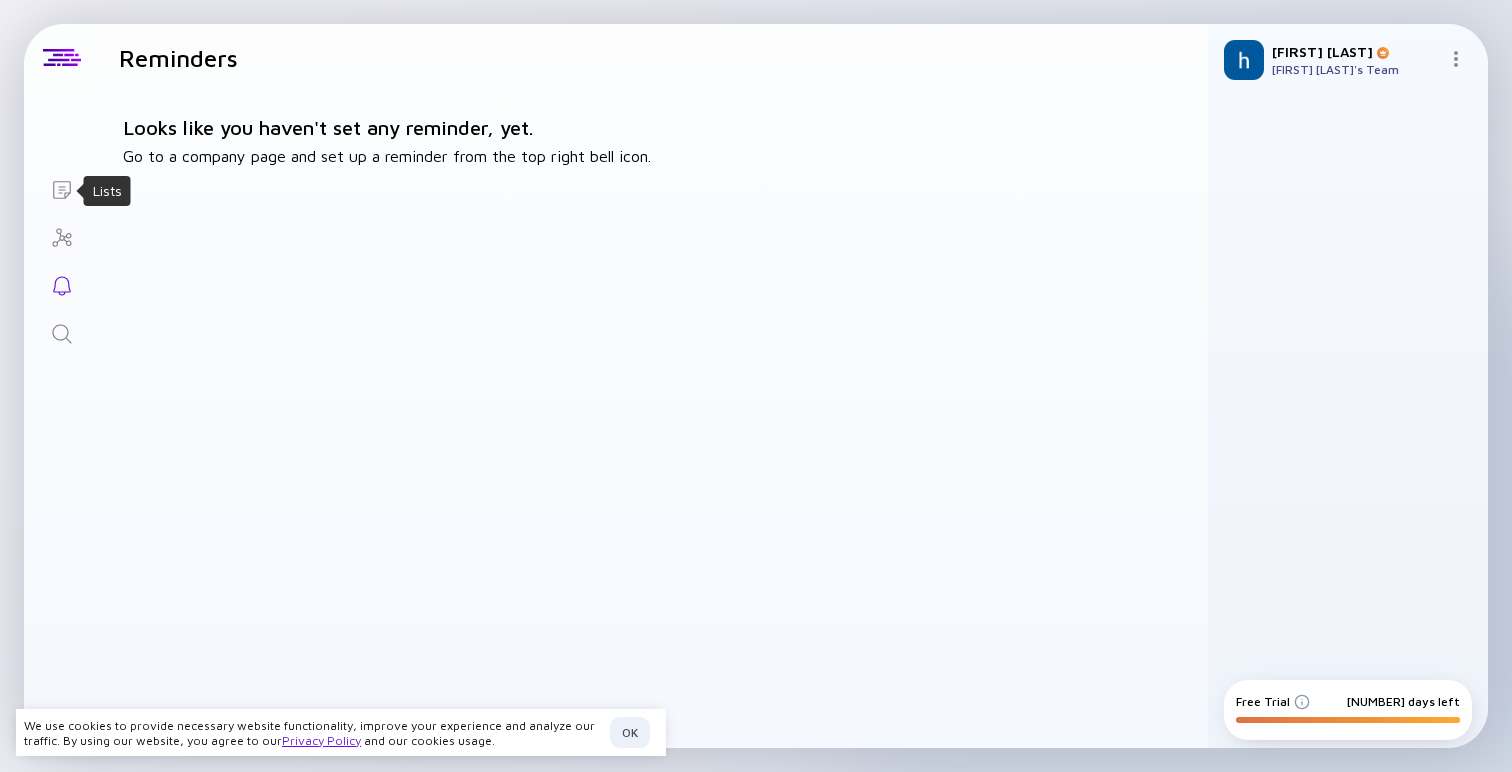 click at bounding box center (62, 190) 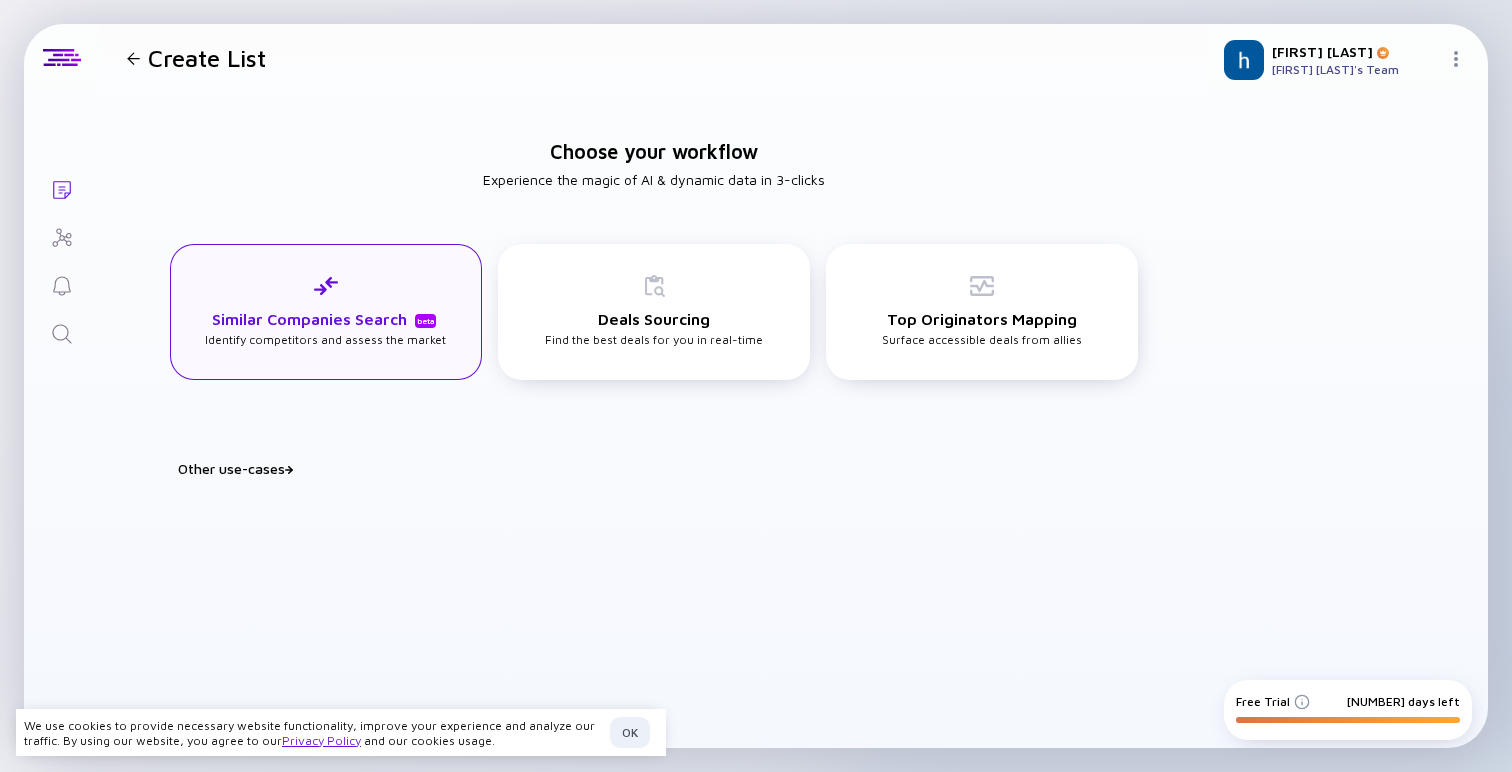 click on "Similar Companies Search beta Identify competitors and assess the market" at bounding box center (325, 310) 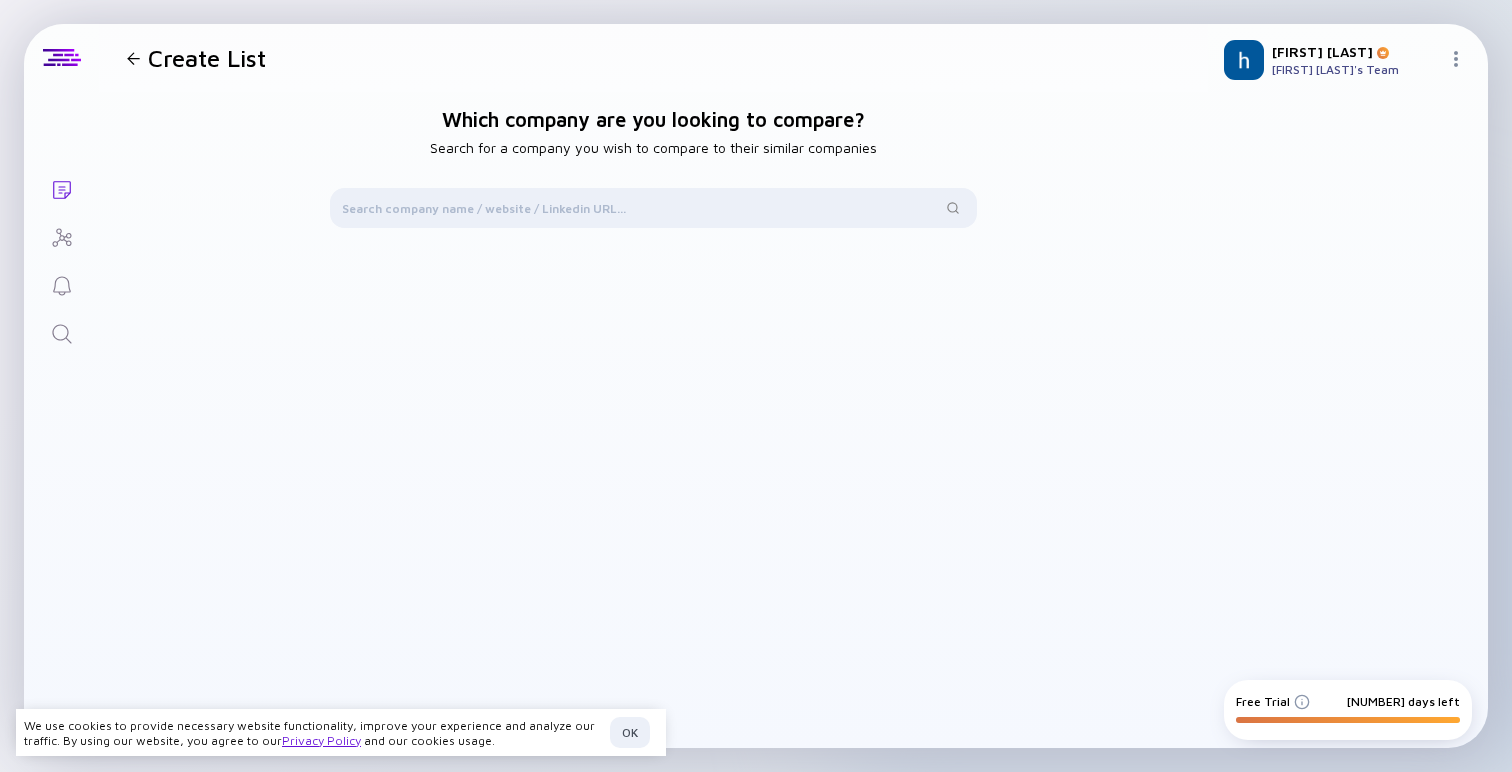 click on "Create List" at bounding box center [192, 58] 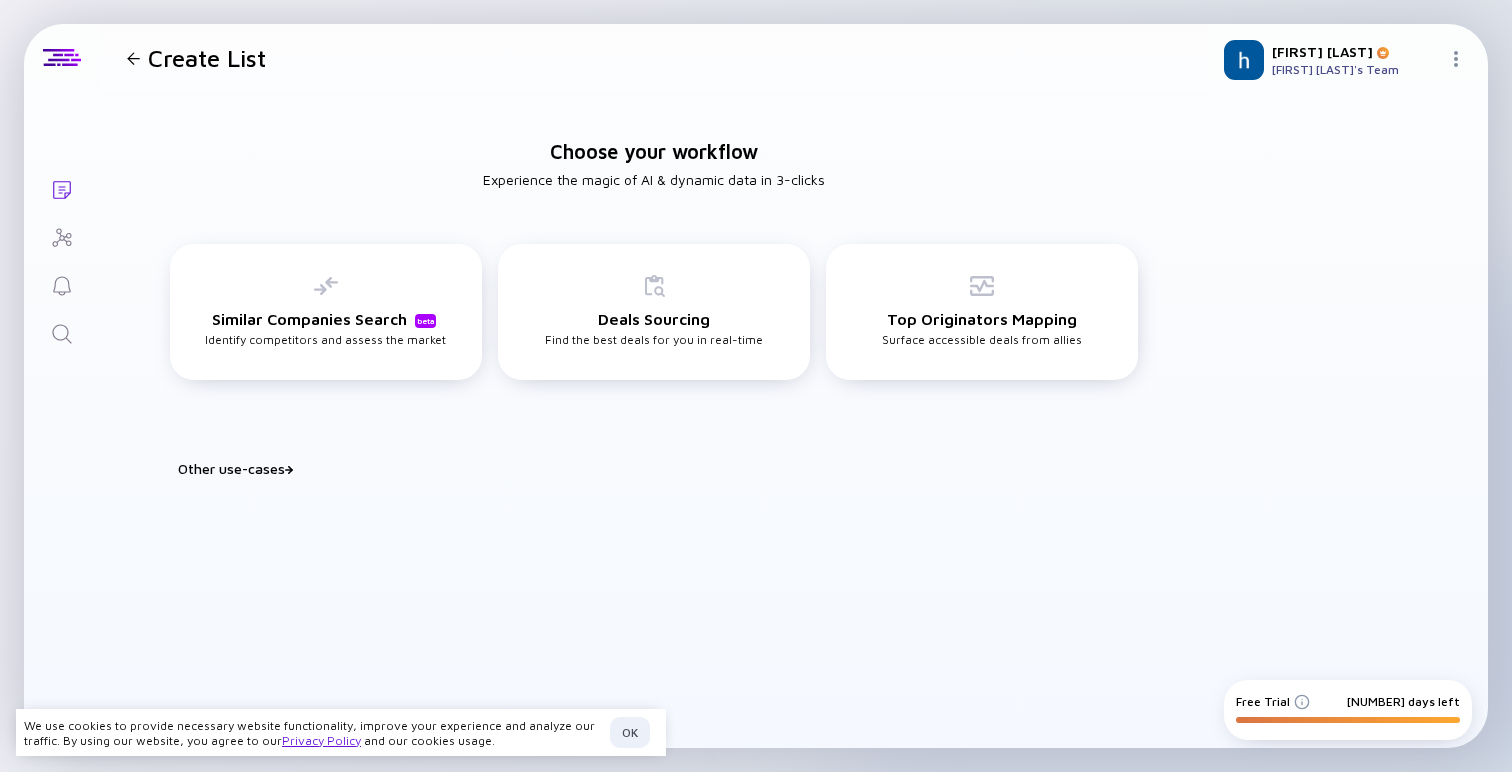 click at bounding box center (133, 58) 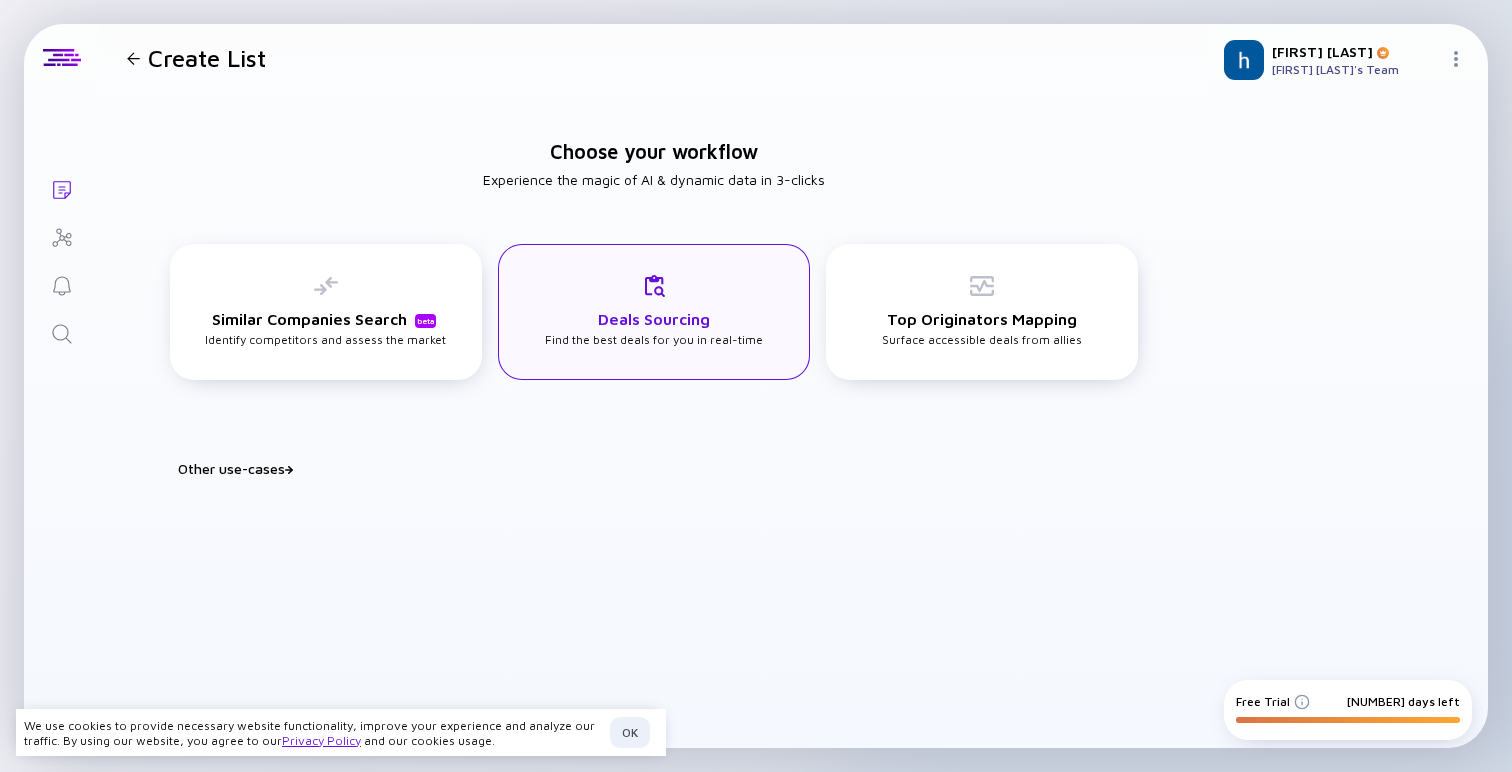 click on "Deals Sourcing Find the best deals for you in real-time" at bounding box center (325, 310) 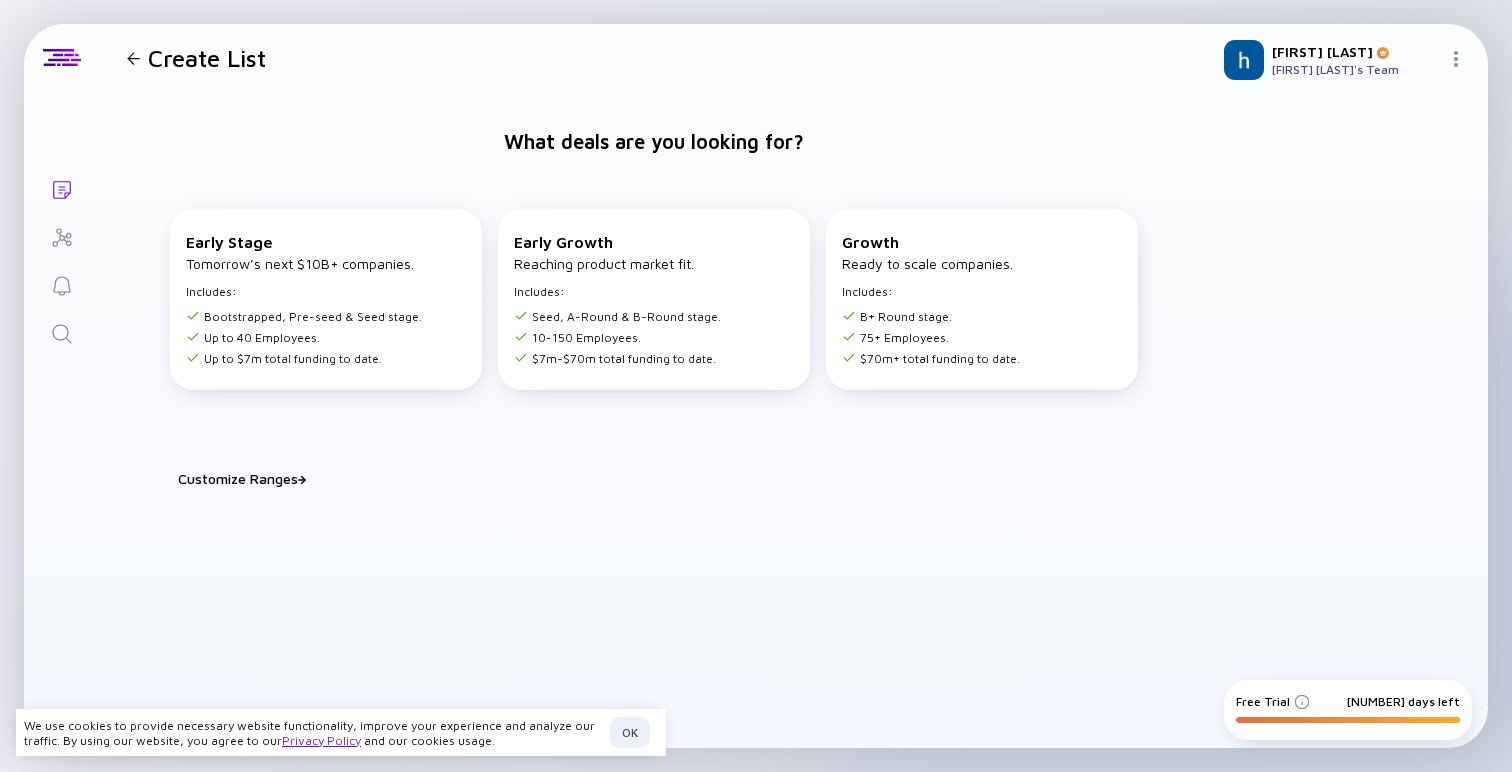 click at bounding box center (133, 58) 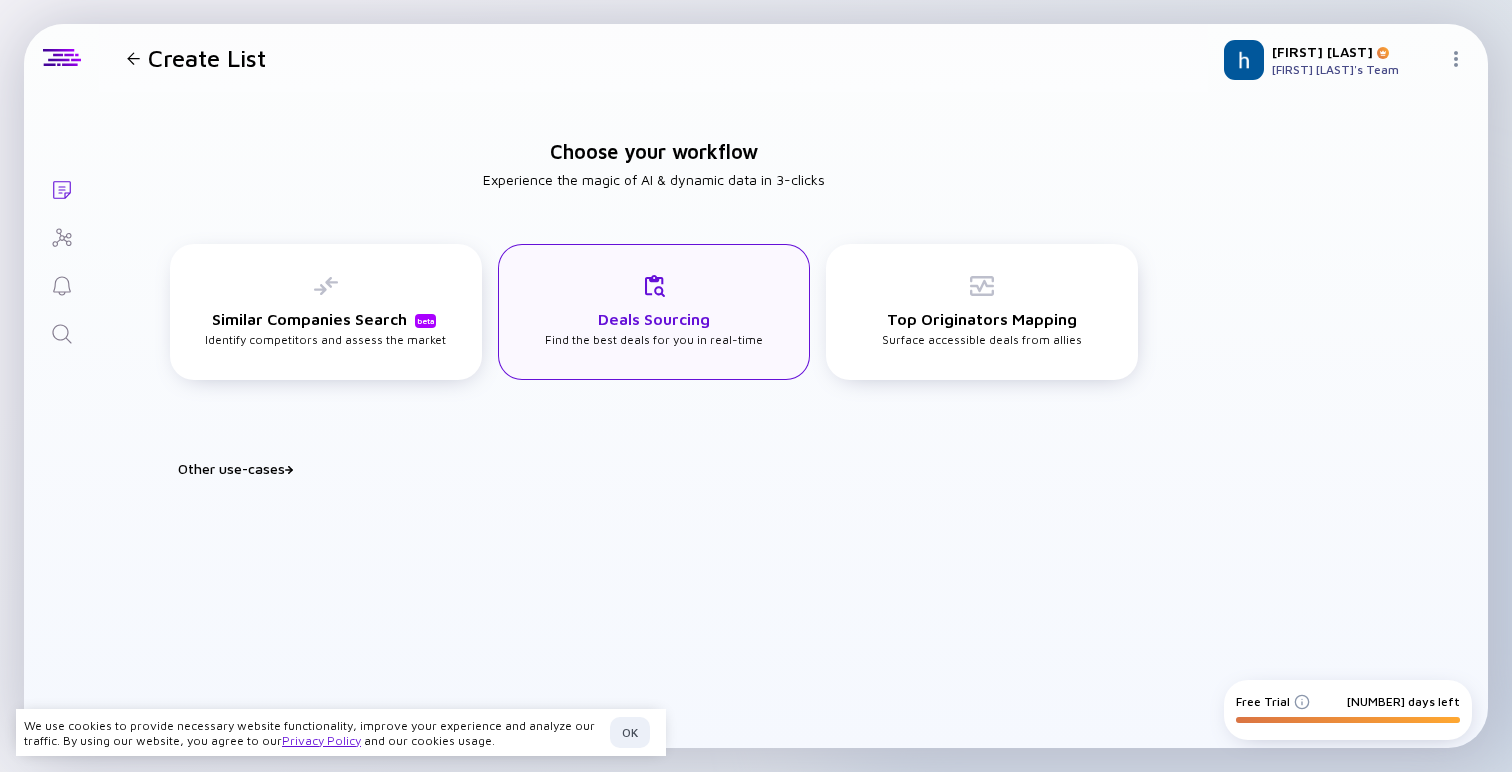 click on "Deals Sourcing" at bounding box center (326, 319) 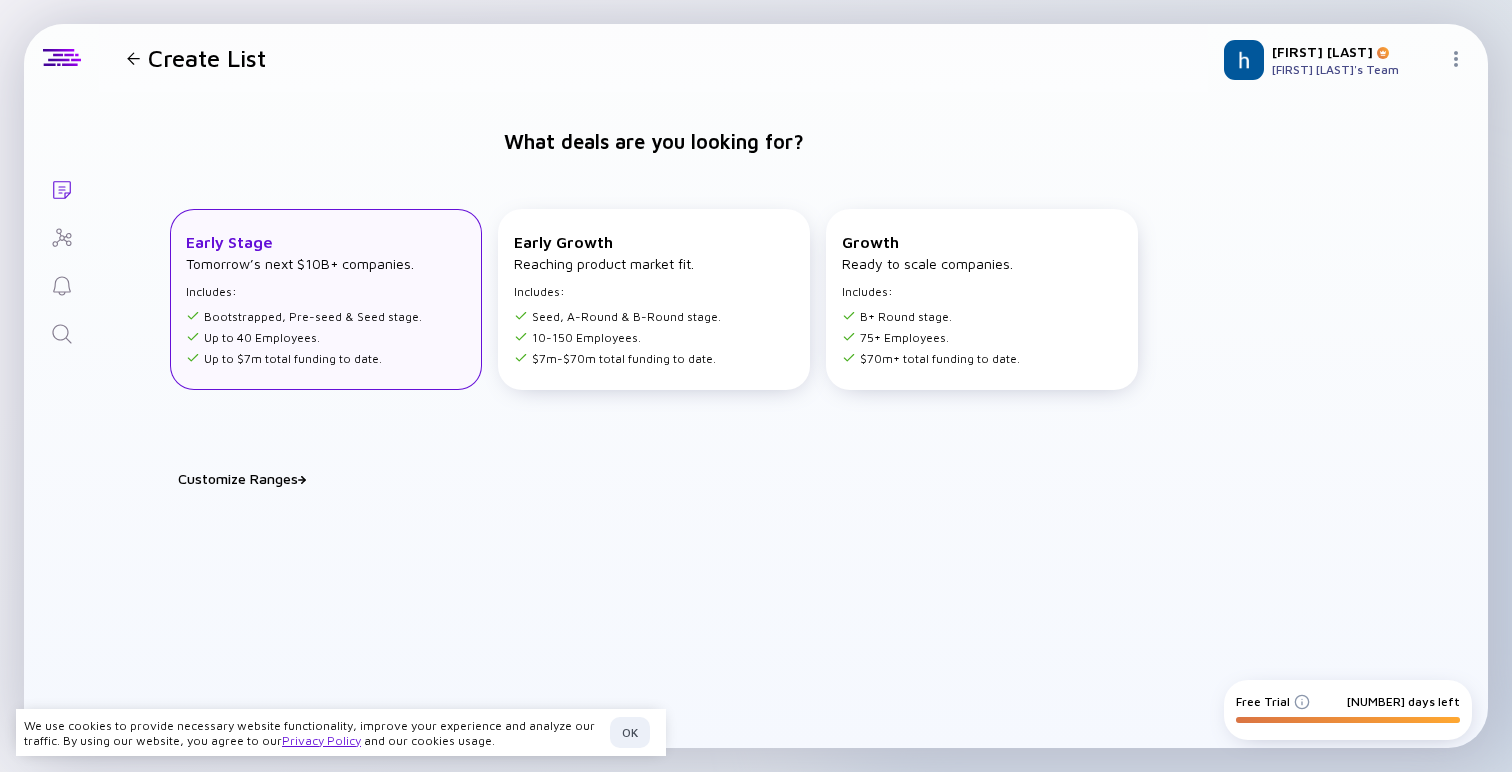 click on "Early Stage Tomorrow’s next $10B+ companies. Includes: Bootstrapped, Pre-seed & Seed stage. Up to 40 Employees. Up to $7m total funding to date." at bounding box center [326, 299] 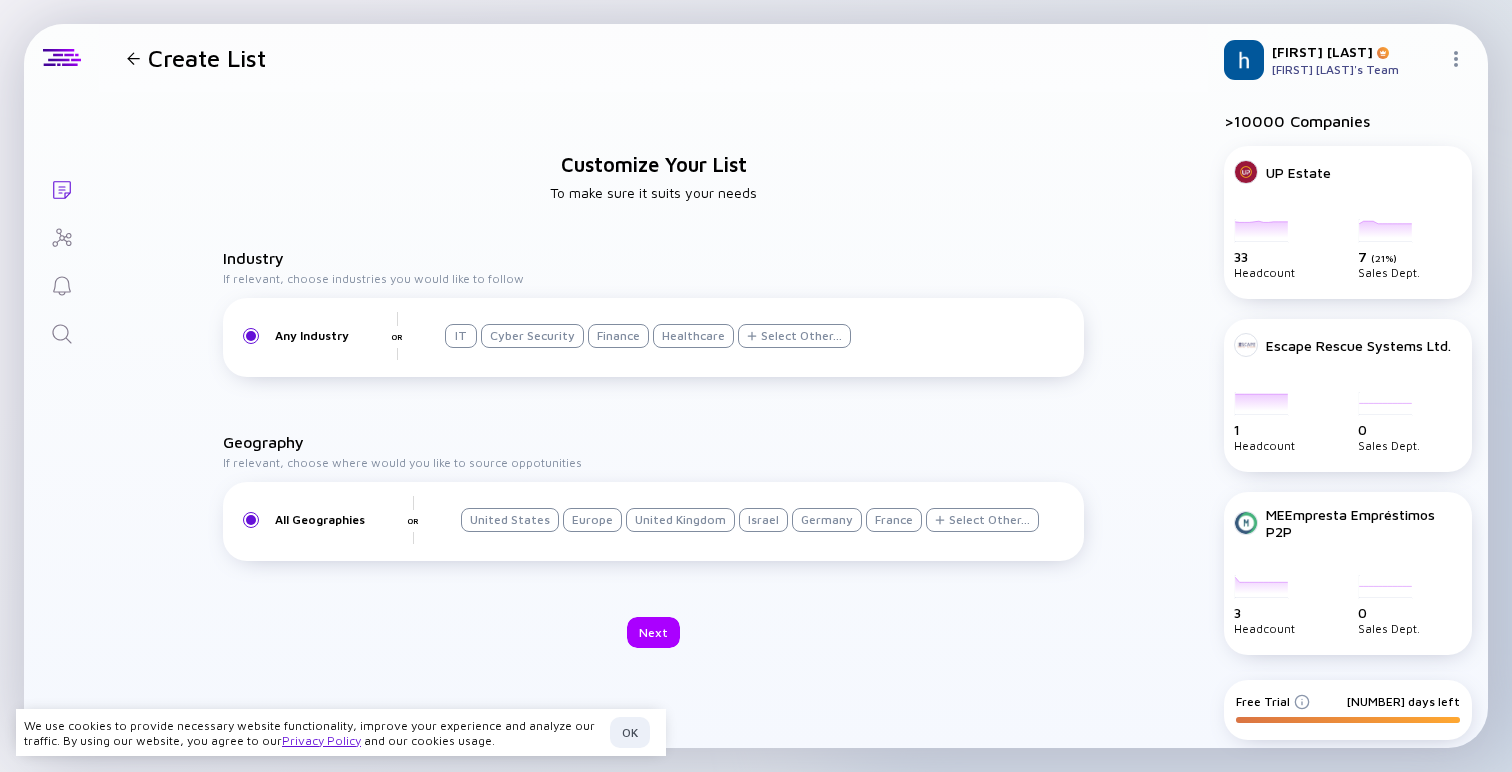 click on "Healthcare" at bounding box center [693, 336] 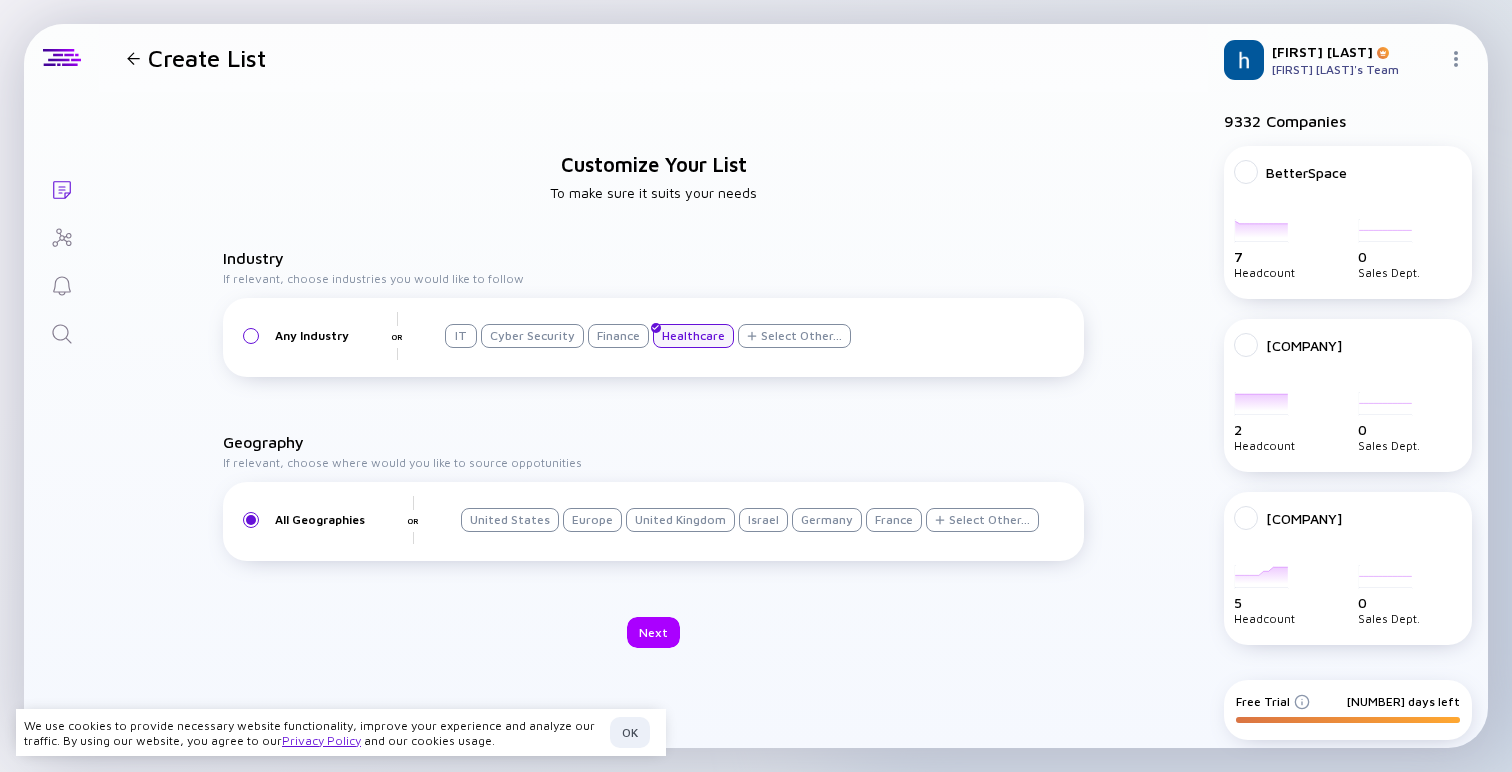 click on "Israel" at bounding box center [693, 336] 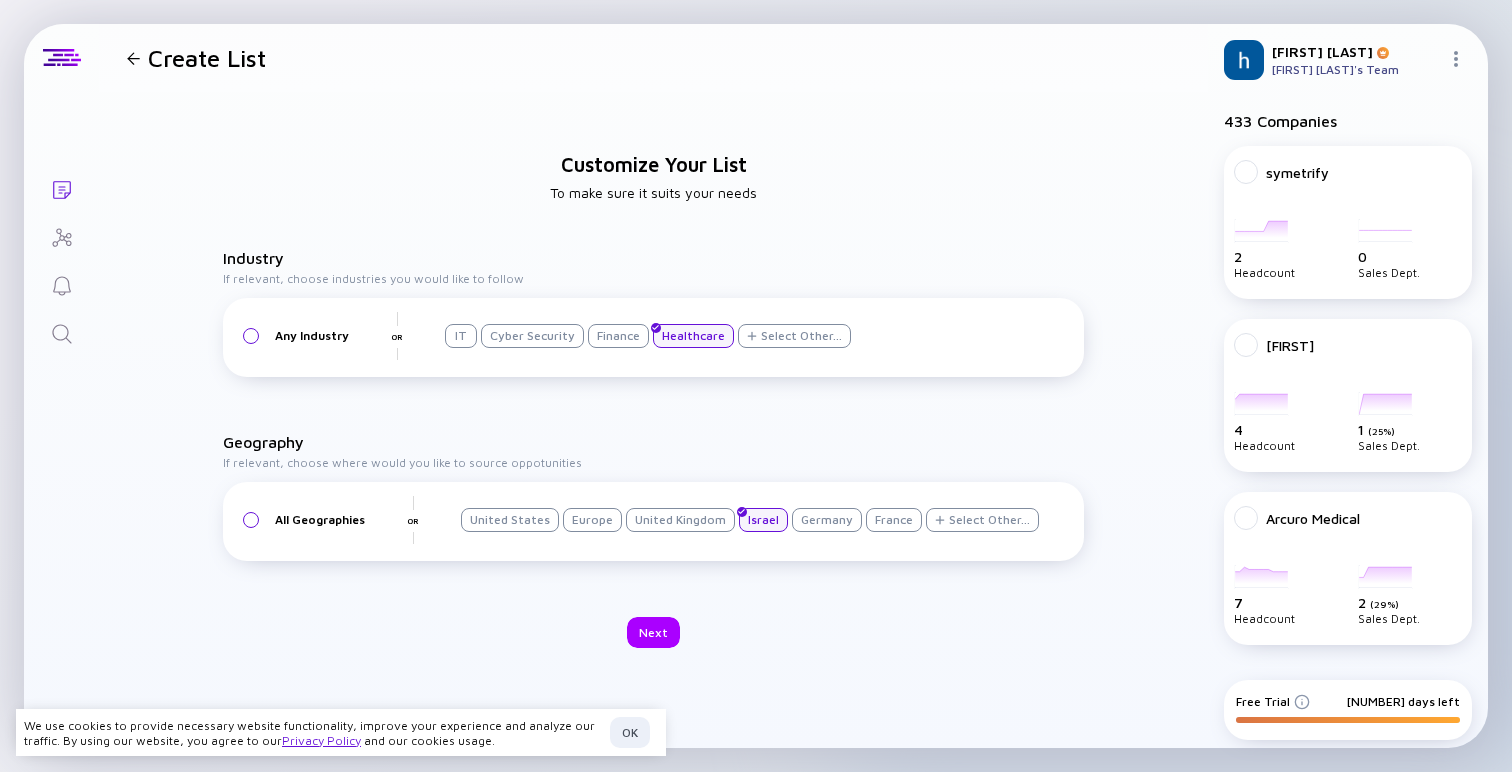 click on "All Geographies" at bounding box center (312, 335) 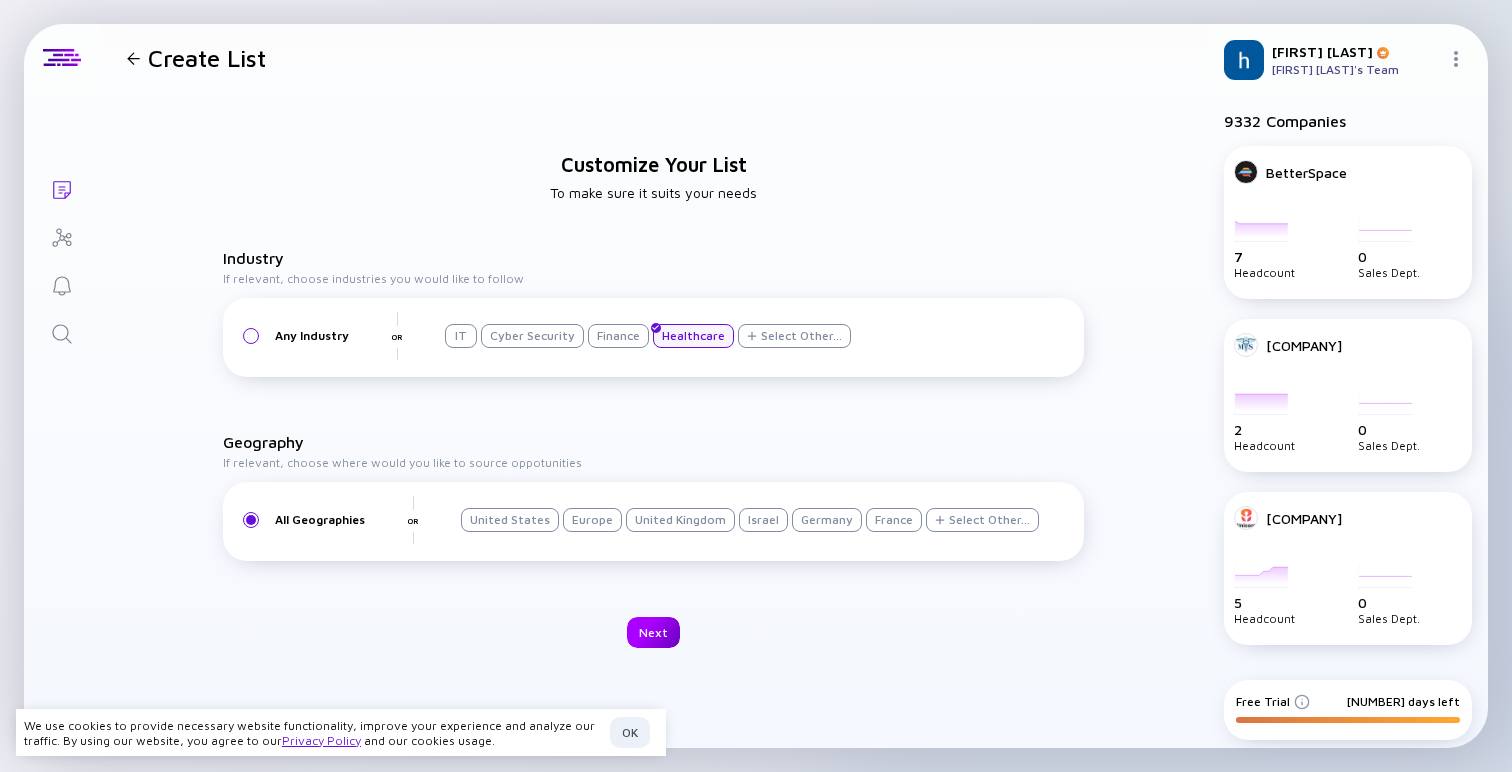click on "Next" at bounding box center (653, 632) 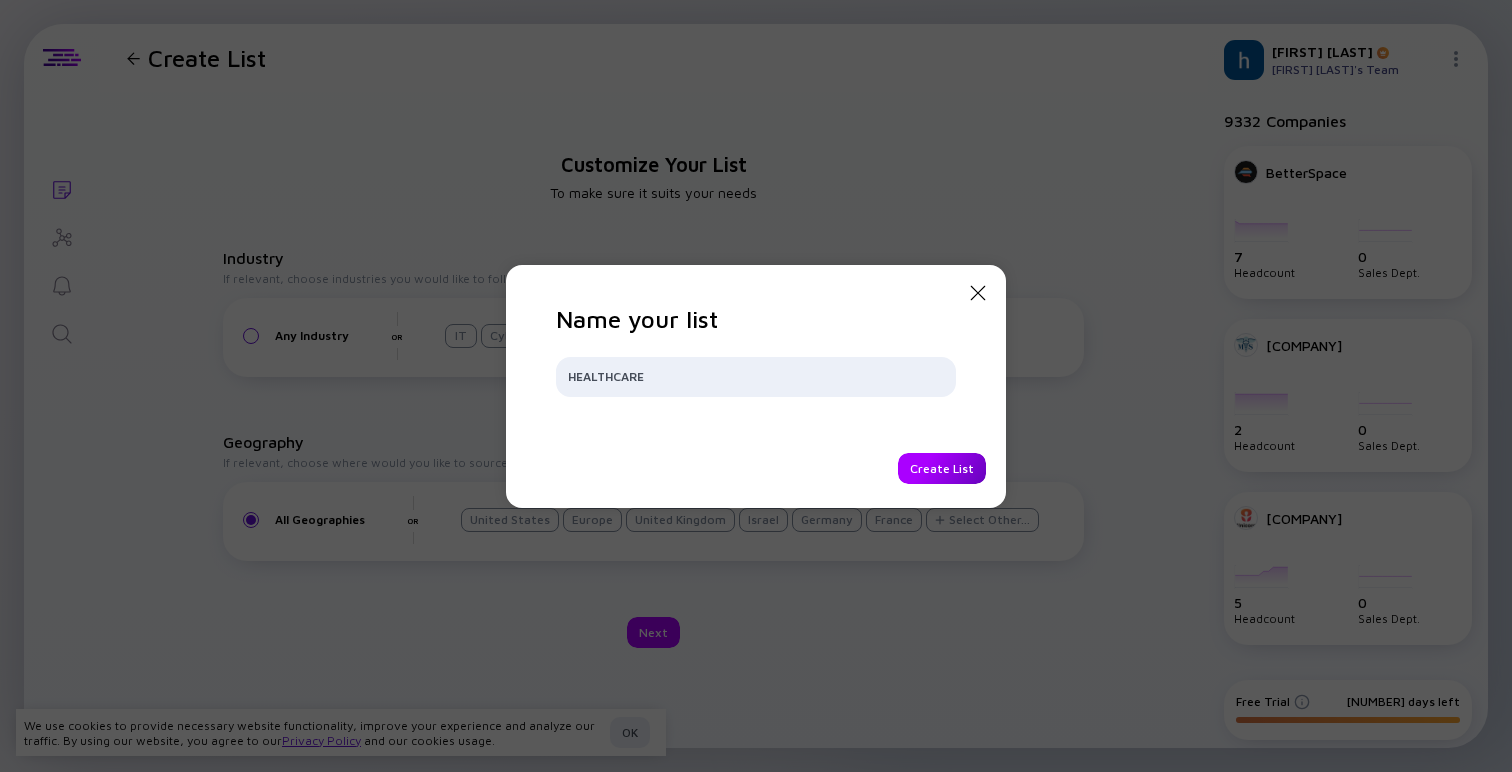 type on "HEALTHCARE" 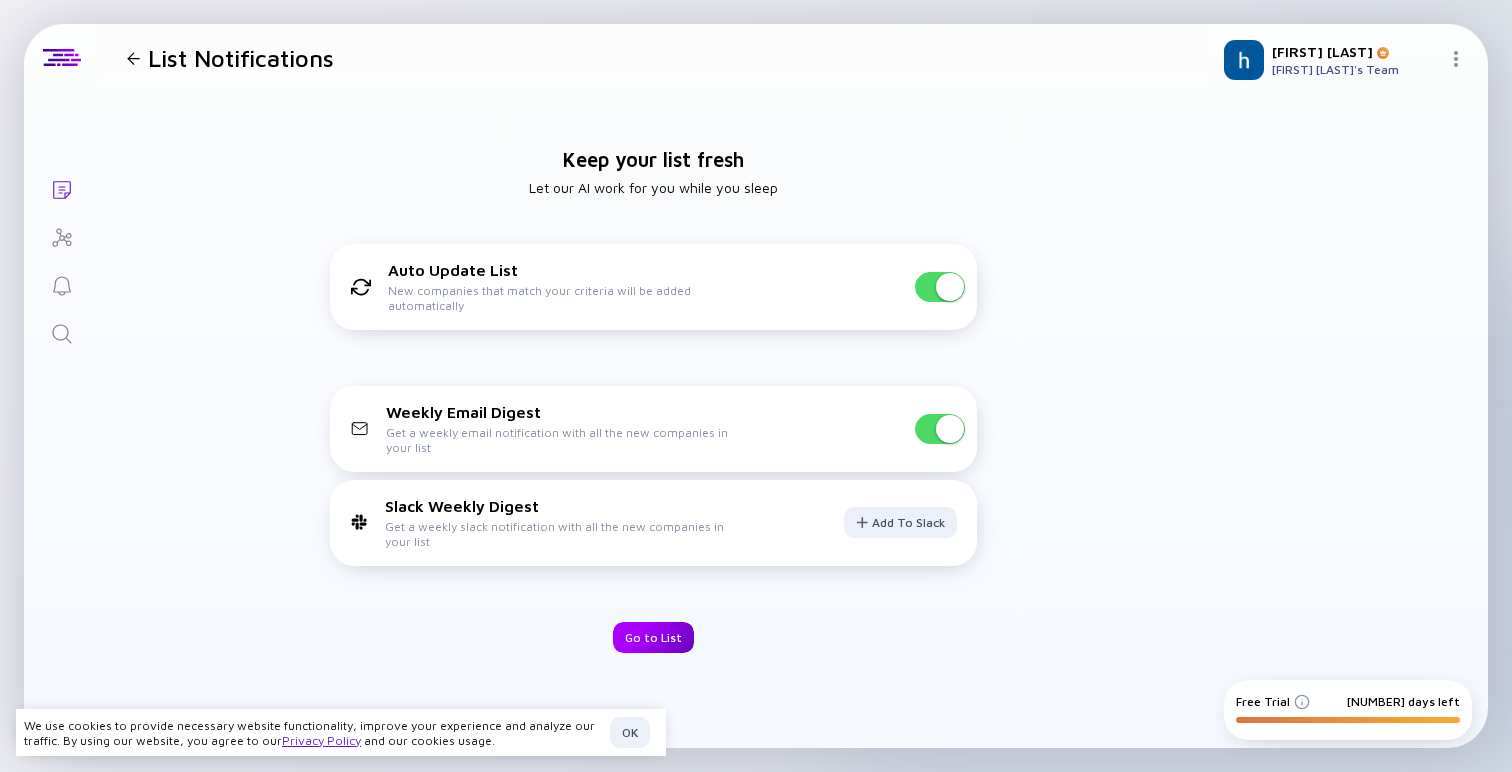 click on "Go to List" at bounding box center (653, 637) 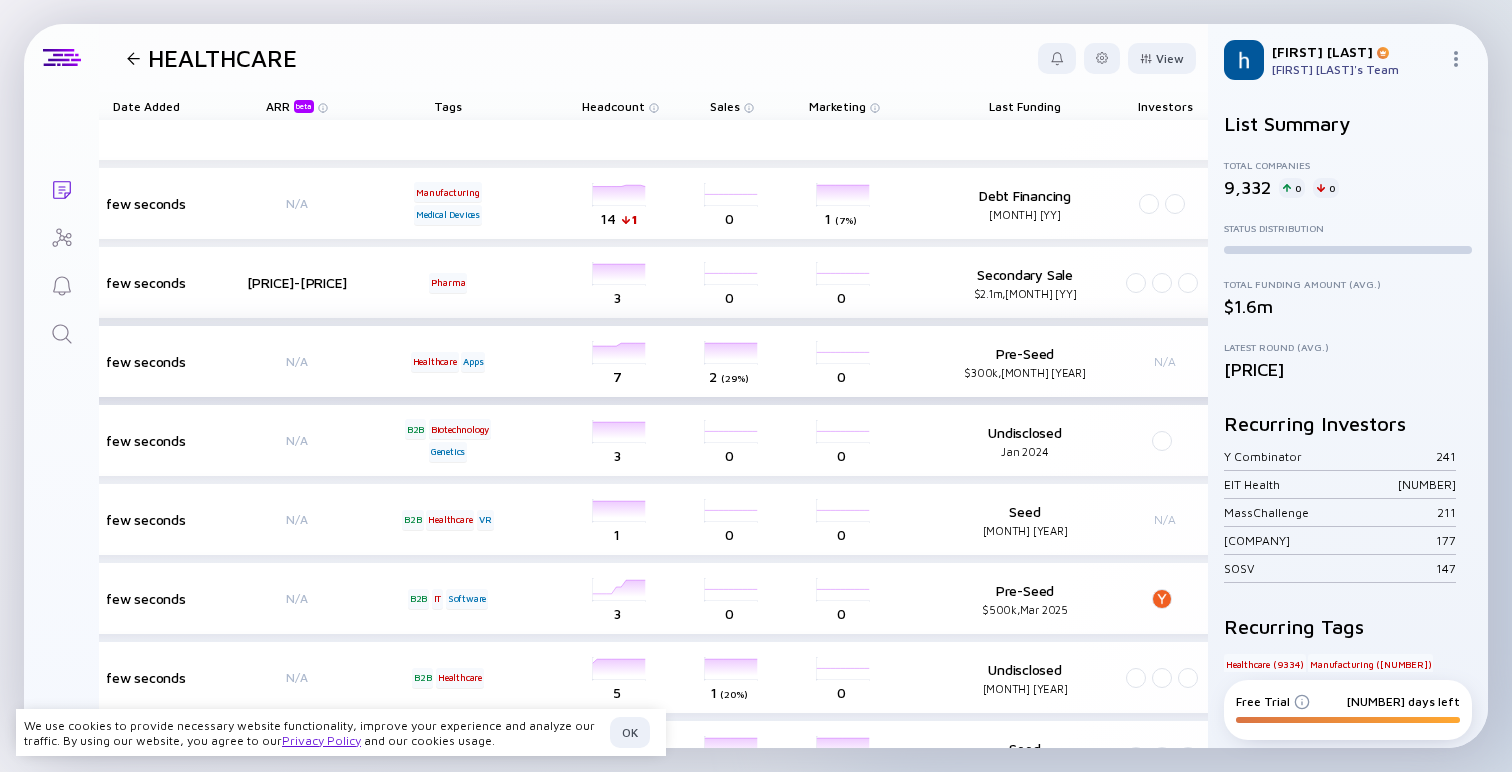 scroll, scrollTop: 0, scrollLeft: 661, axis: horizontal 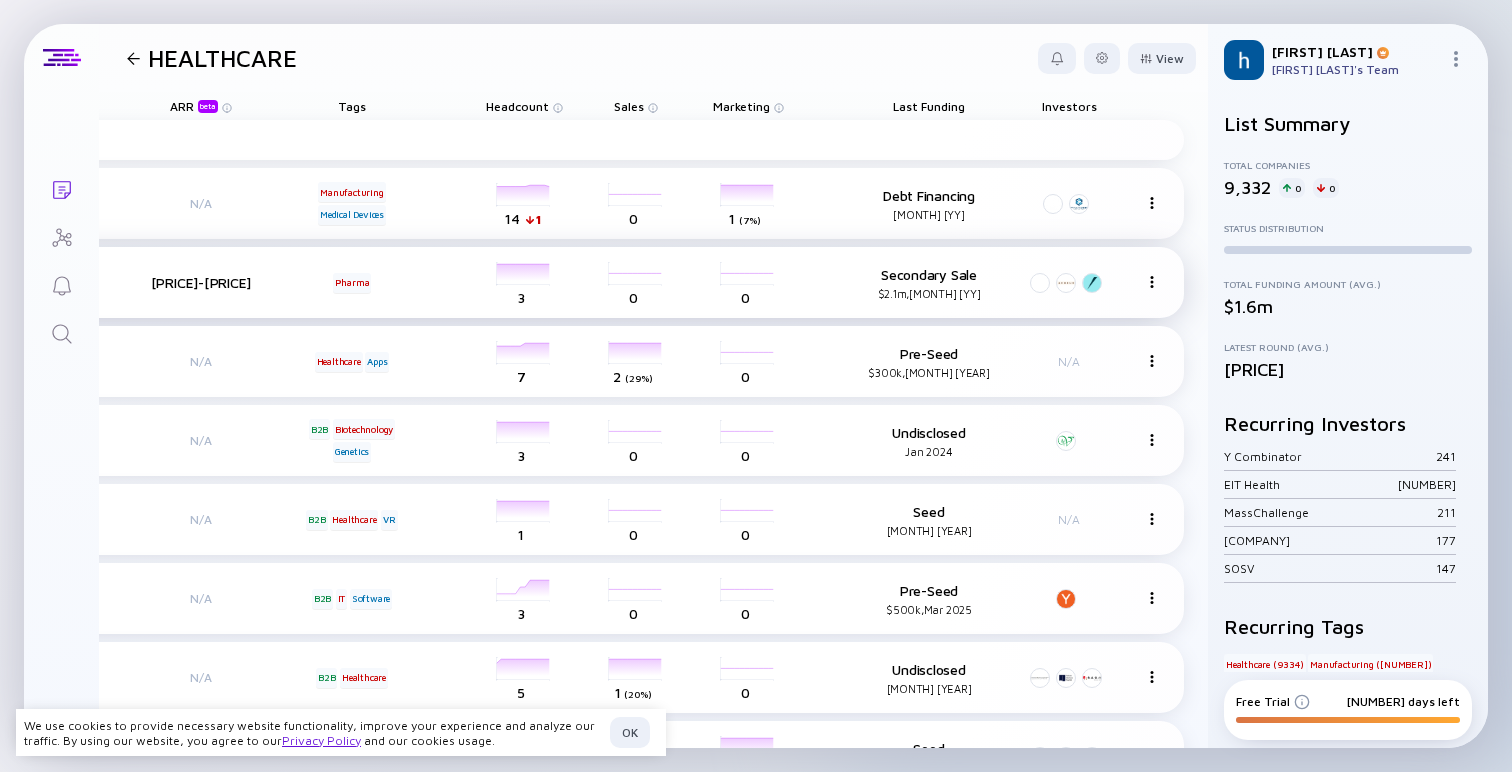 click at bounding box center (1152, 203) 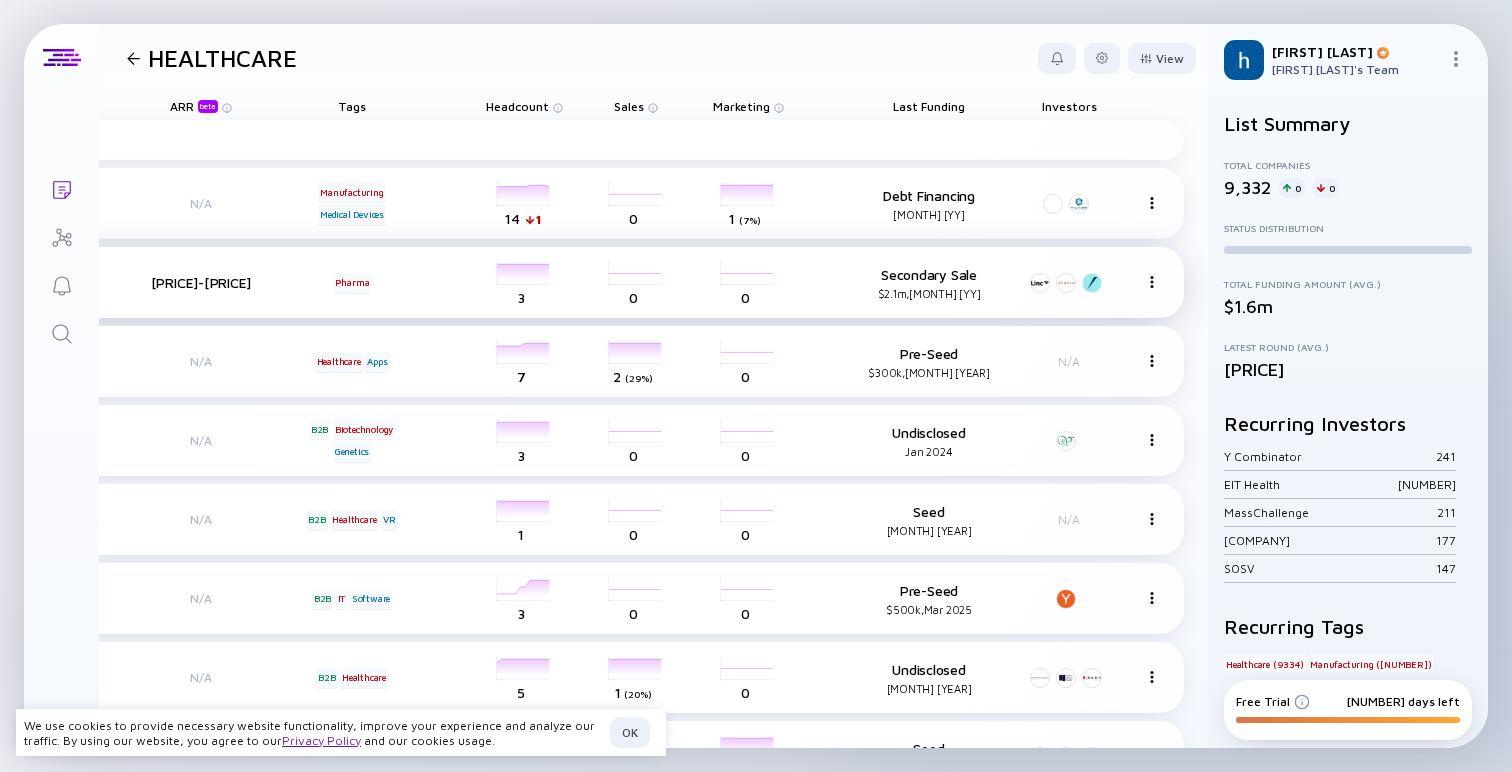 click on "Initiator Pharma Not Reviewed few seconds [PRICE]-[PRICE]
Pharma headcount-initiator-pharma [NUMBER] Headcount salesColumn-initiator-pharma [NUMBER] Sales marketingColumn-initiator-pharma [NUMBER] Marketing Secondary Sale [PRICE],
[MONTH] [YEAR]" at bounding box center [319, 203] 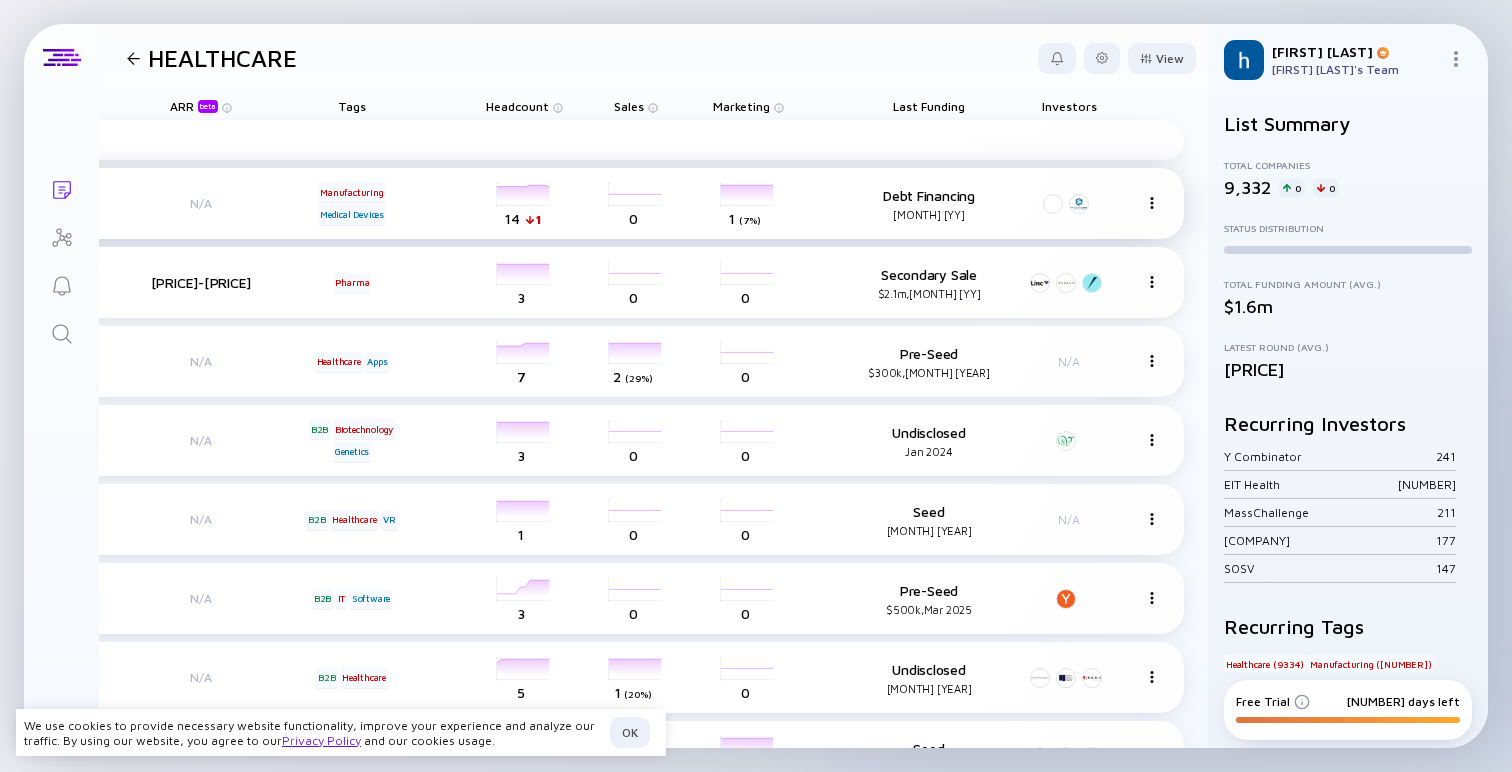 click on "Headcount: 50≤" at bounding box center [524, 204] 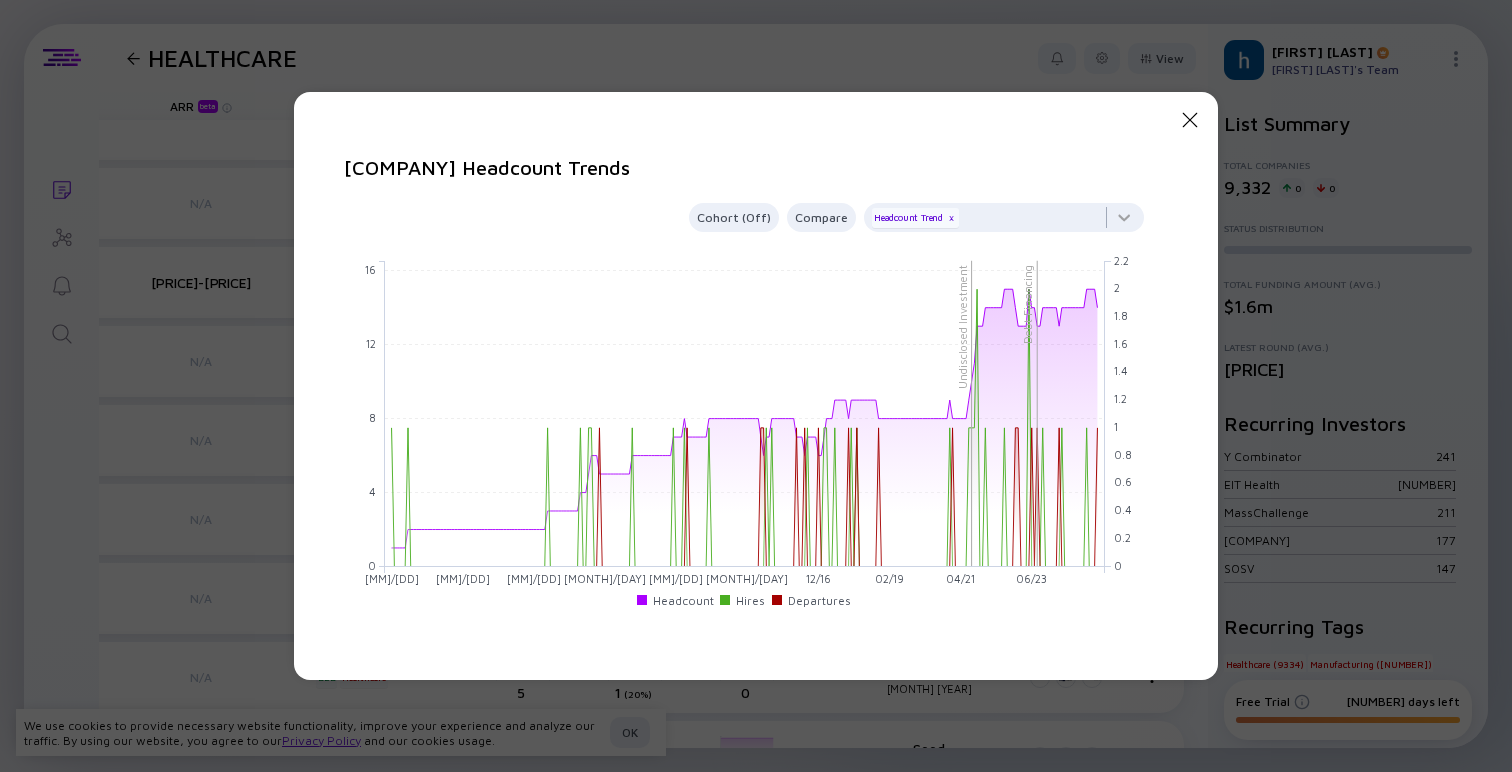 click on "Close Modal" at bounding box center [1190, 120] 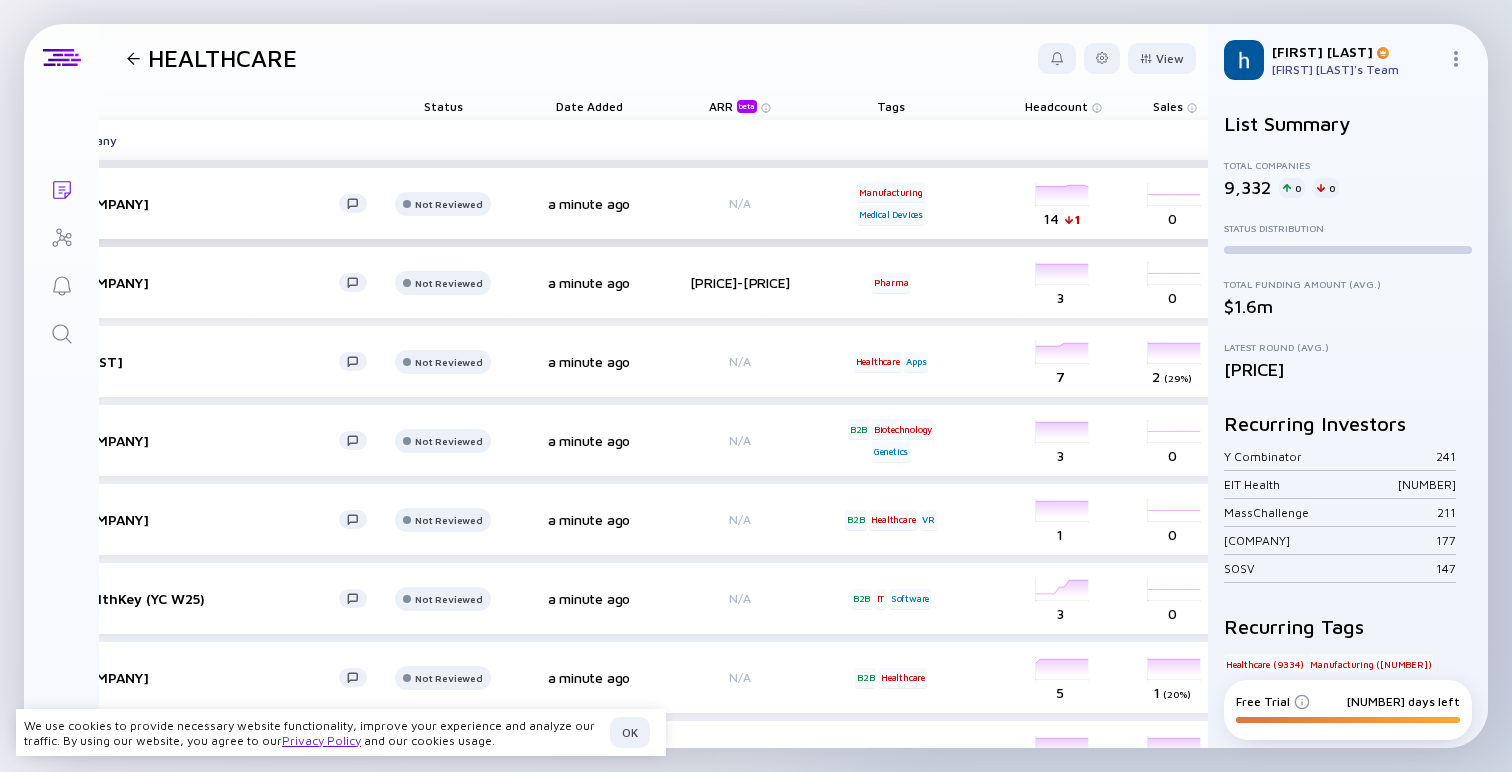 scroll, scrollTop: 0, scrollLeft: 0, axis: both 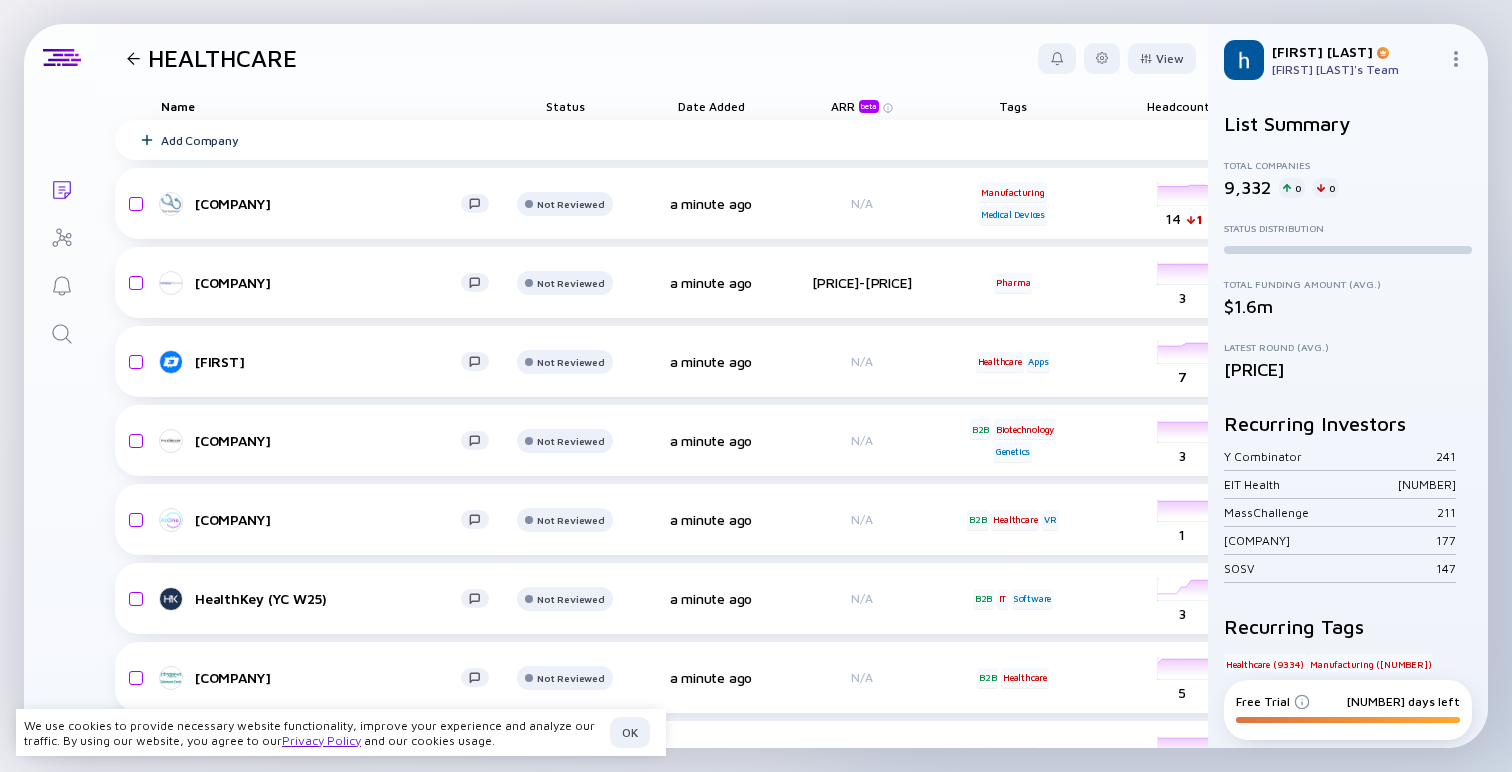 click at bounding box center (62, 238) 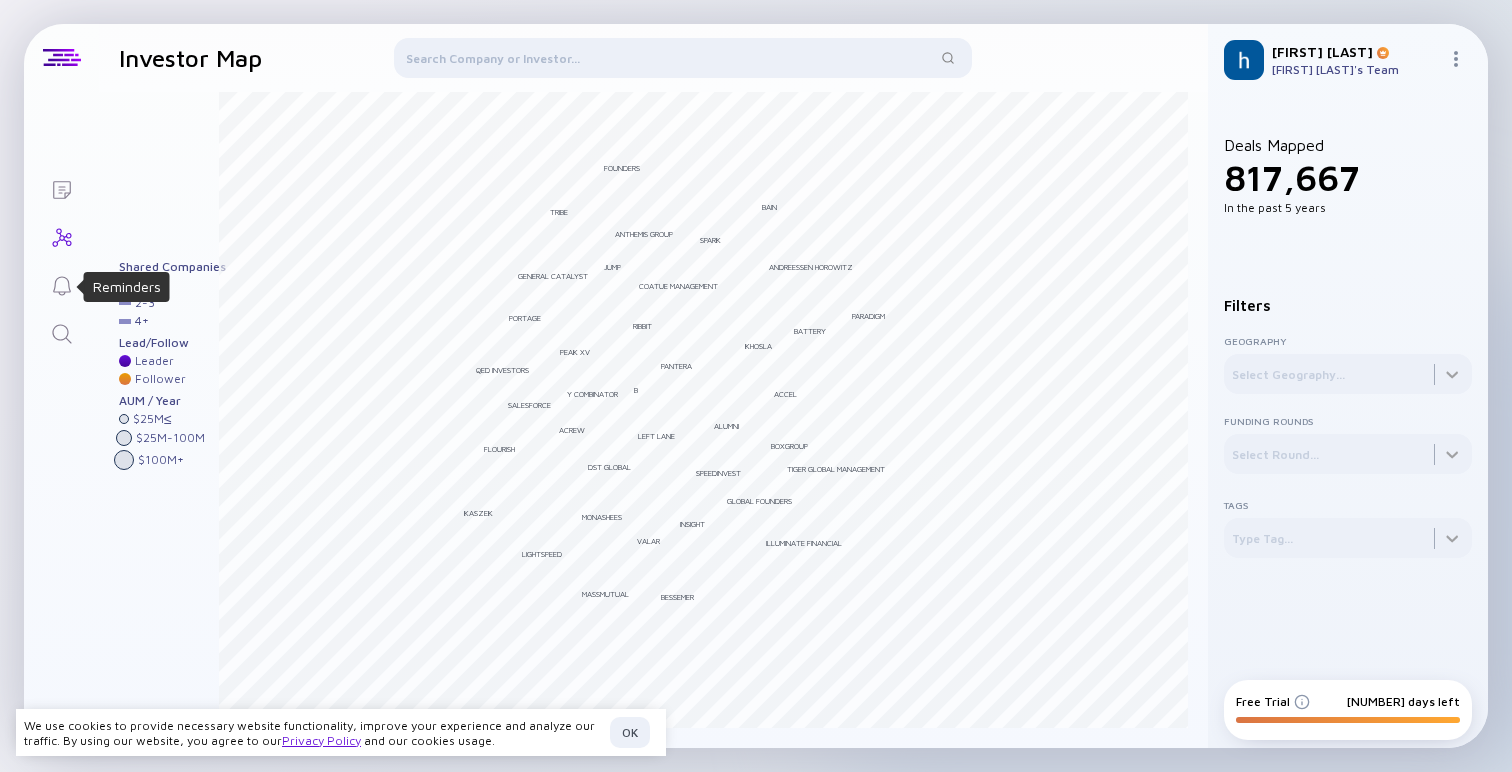 click at bounding box center [62, 286] 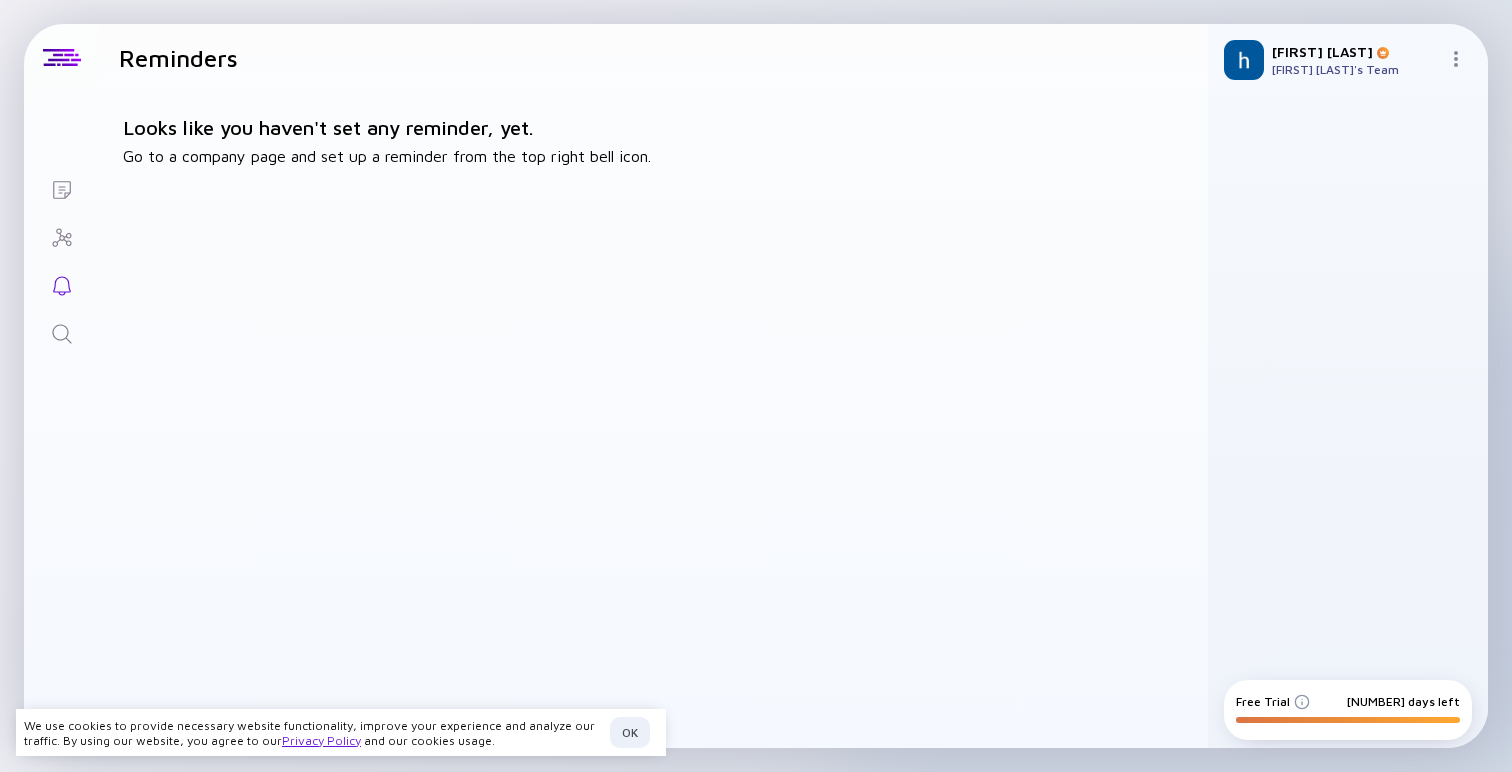click at bounding box center (61, 332) 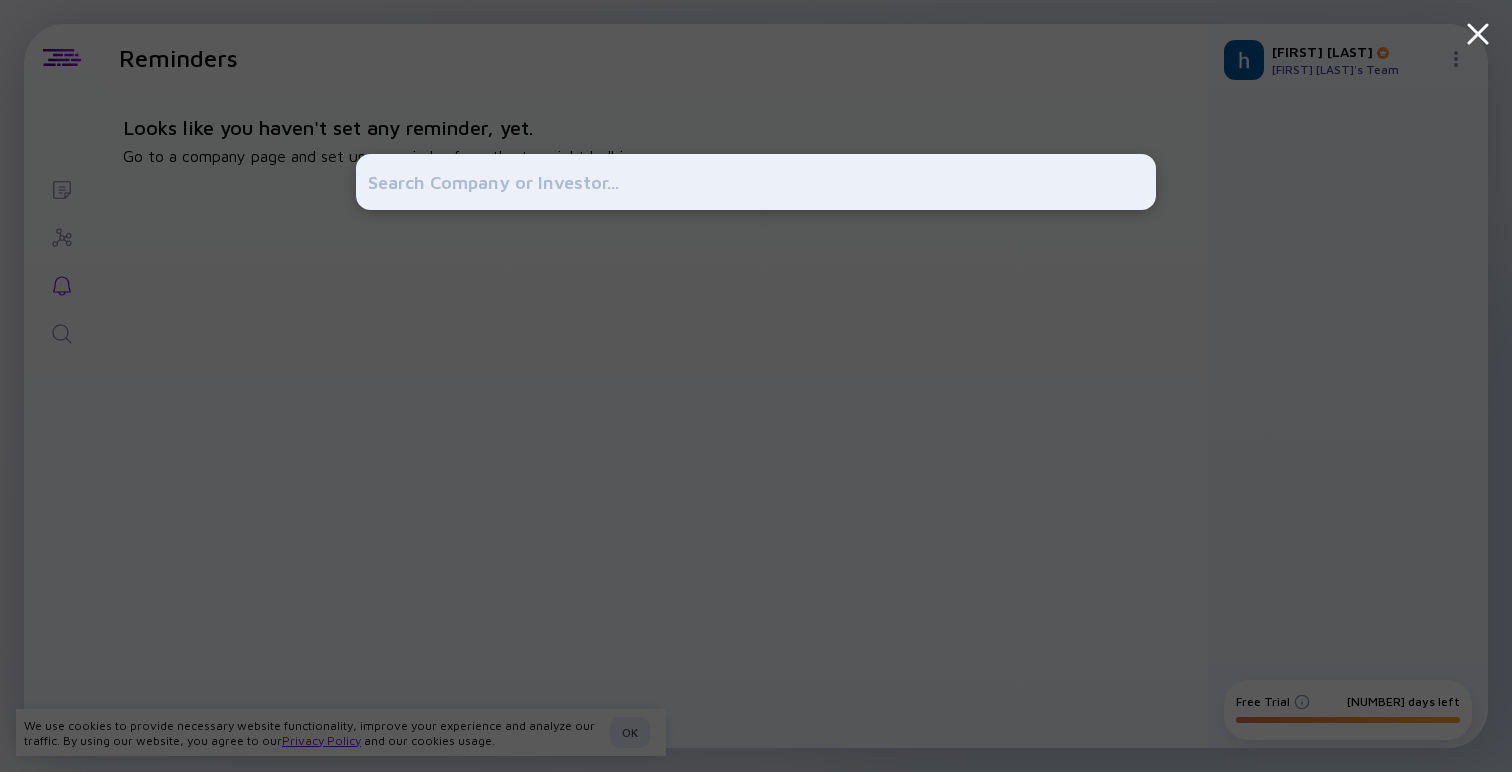 click at bounding box center [756, 386] 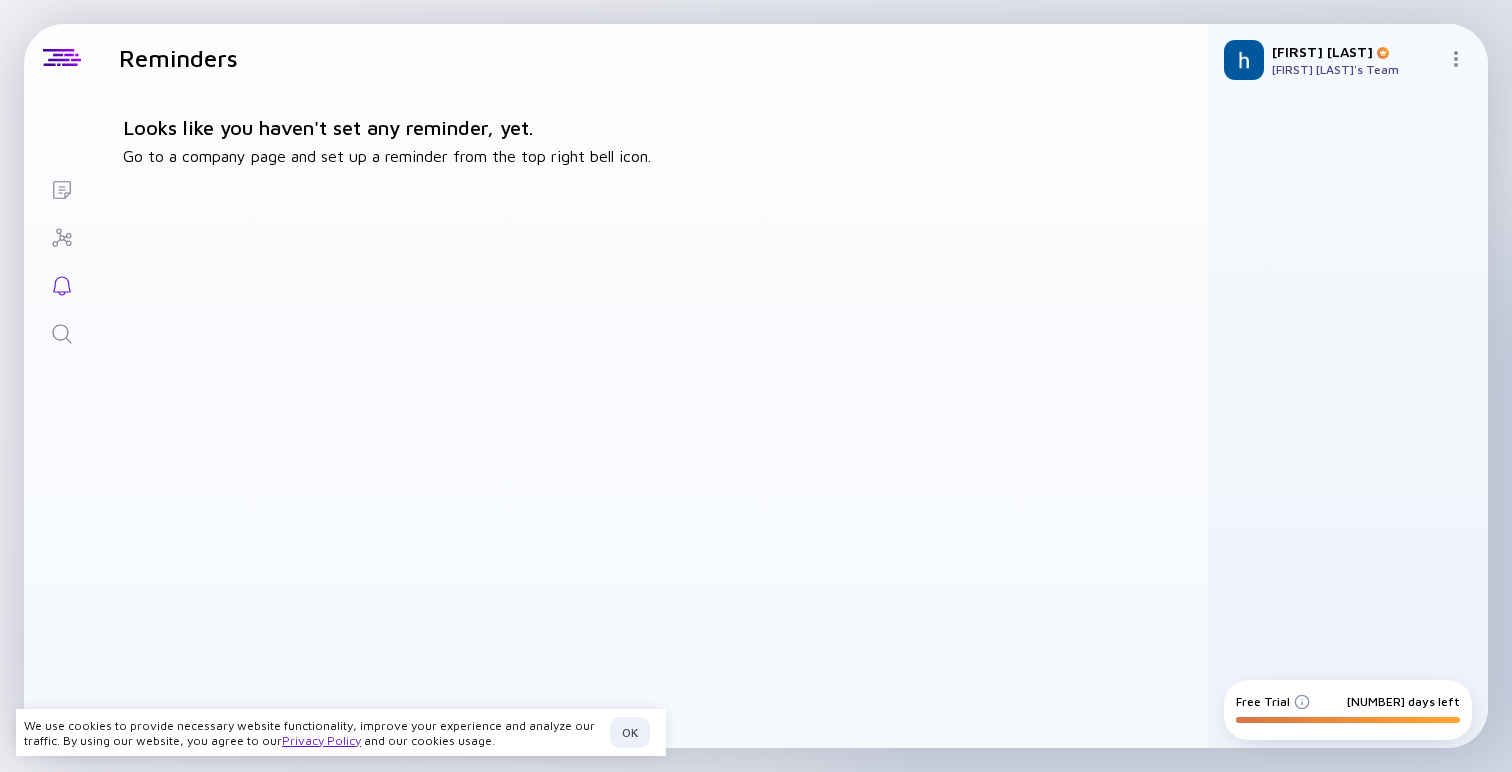 click on "On it... Lists Reminders Looks like you haven't set any reminder, yet. Go to a company page and set up a reminder from the top right bell icon. [FIRST]   [LAST] [FIRST] [LAST]'s Team Free Trial [NUMBER] days left We use cookies to provide necessary website functionality, improve your experience and analyze our traffic. By using our website, you agree to our  Privacy Policy   and our cookies usage. OK" at bounding box center [756, 386] 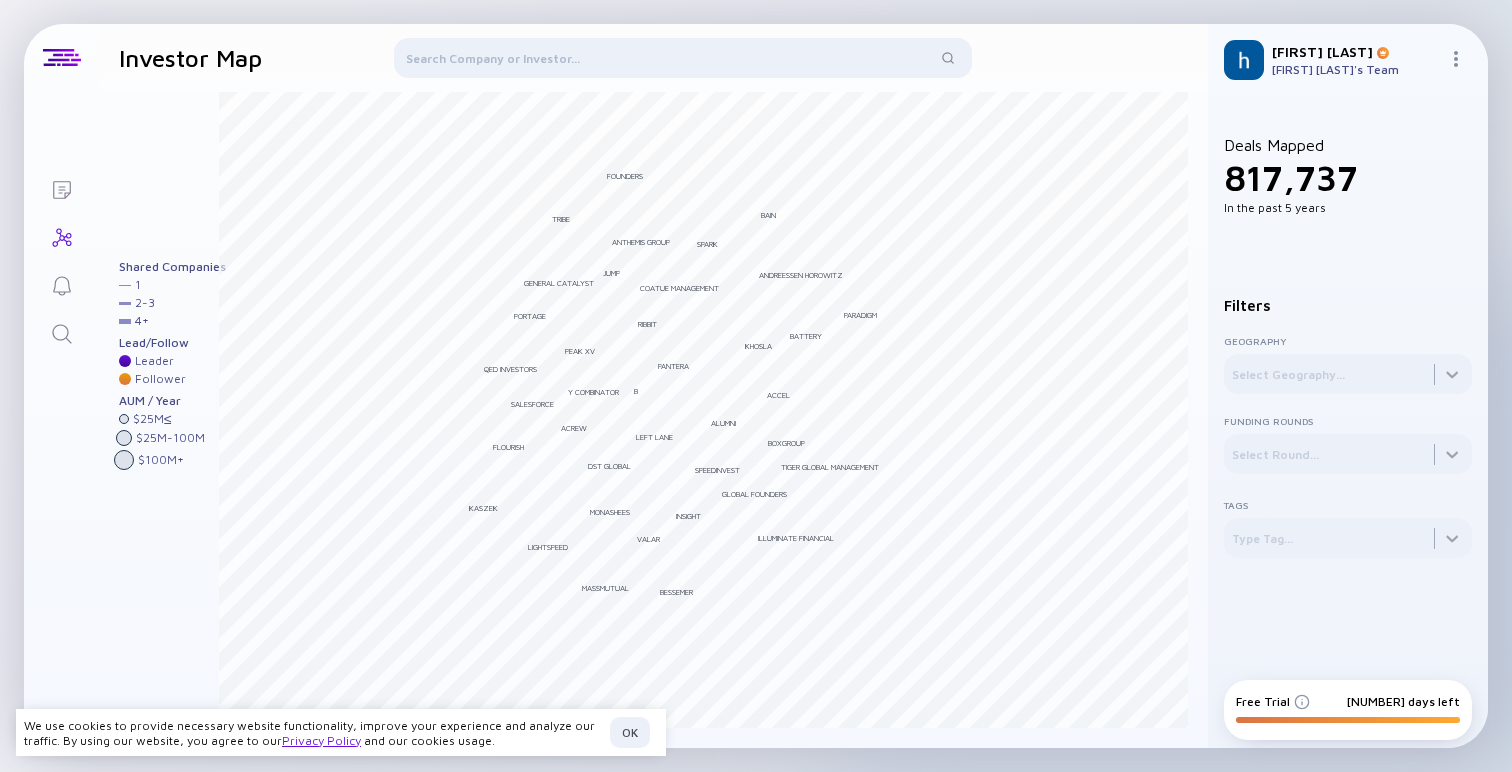click on "Filters Geography Select Geography... Funding Rounds Select Round... Tags Type Tag... Free Trial 10 days left We use cookies to provide necessary website functionality, improve your experience and analyze our traffic. By using our website, you agree to our Privacy Policy and our cookies usage. OK" at bounding box center [756, 386] 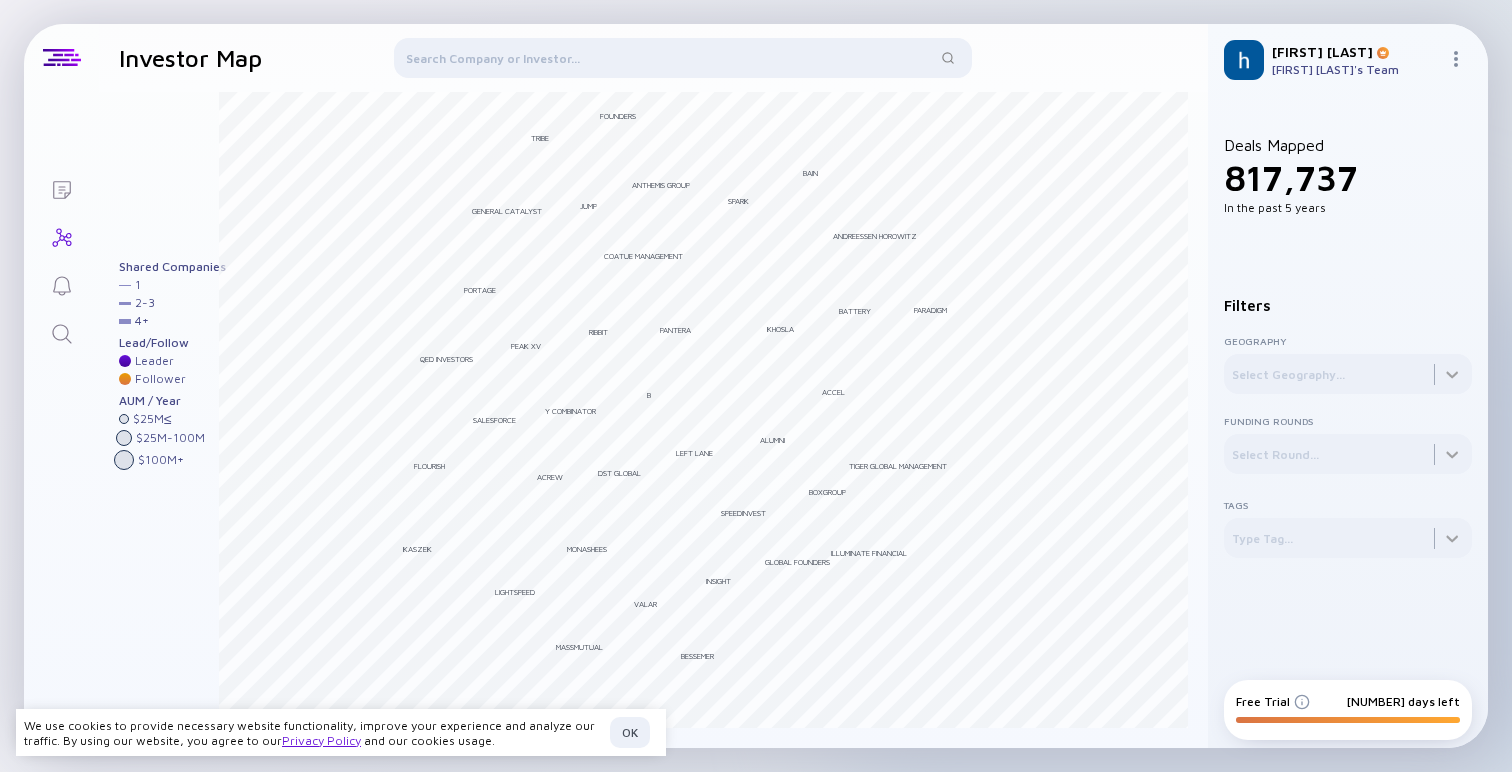 click on "Filters Geography Select Geography... Funding Rounds Select Round... Tags Type Tag... Free Trial 10 days left We use cookies to provide necessary website functionality, improve your experience and analyze our traffic. By using our website, you agree to our Privacy Policy and our cookies usage. OK" at bounding box center (756, 386) 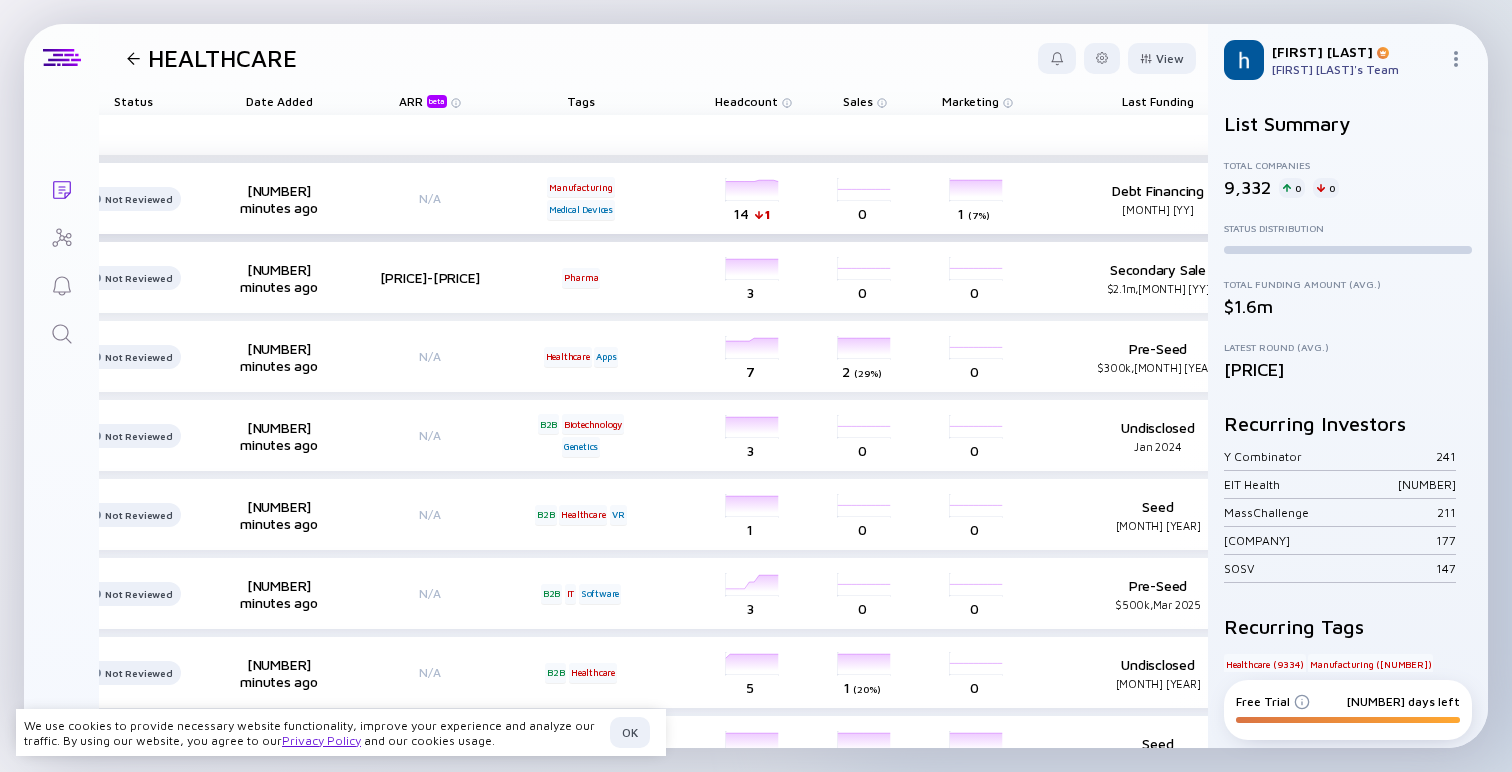 scroll, scrollTop: 5, scrollLeft: 661, axis: both 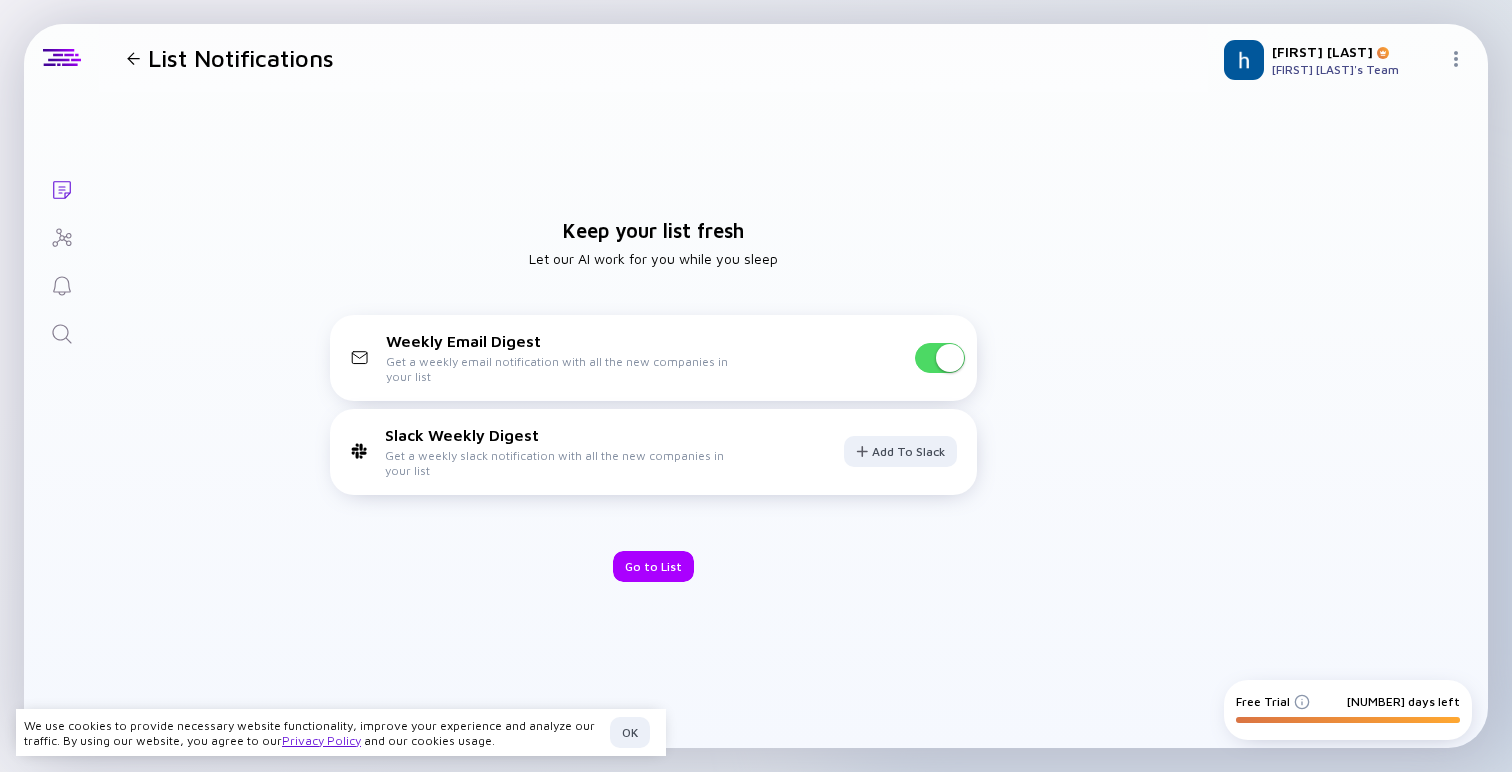 click at bounding box center [62, 238] 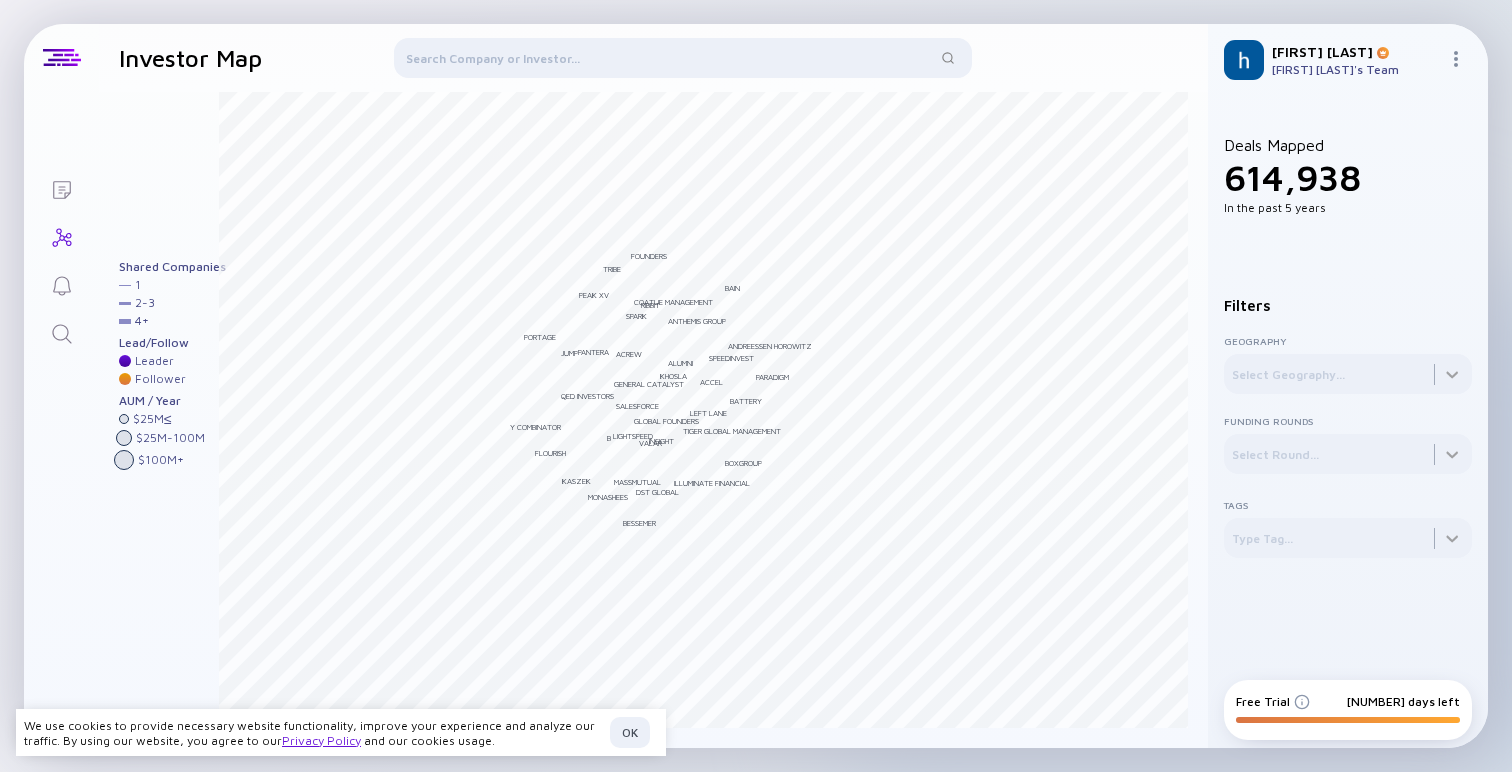 click at bounding box center [61, 284] 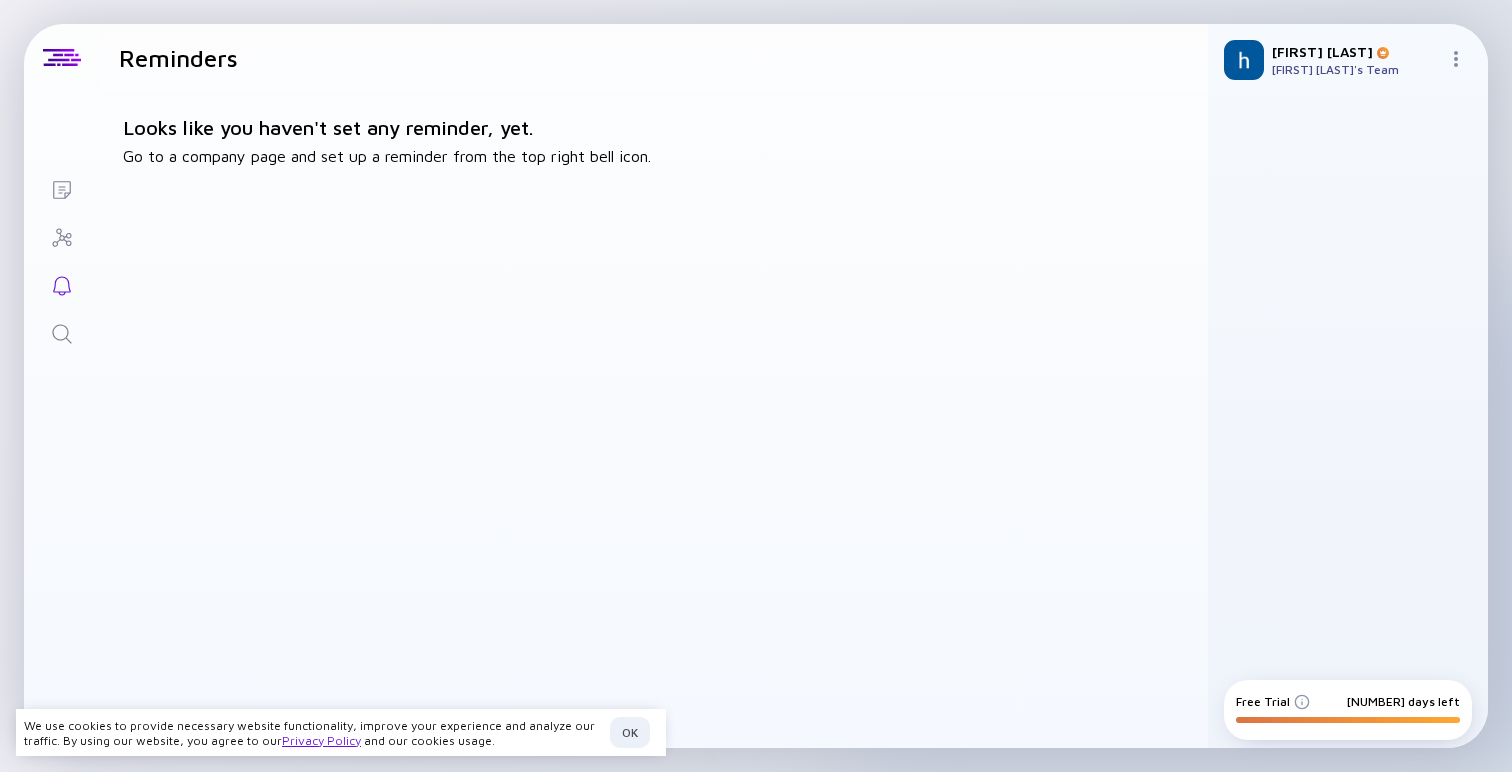 click on "On it... Lists Reminders Looks like you haven't set any reminder, yet. Go to a company page and set up a reminder from the top right bell icon. [FIRST]   [LAST] [FIRST] [LAST]'s Team Free Trial [NUMBER] days left We use cookies to provide necessary website functionality, improve your experience and analyze our traffic. By using our website, you agree to our  Privacy Policy   and our cookies usage. OK" at bounding box center [756, 386] 